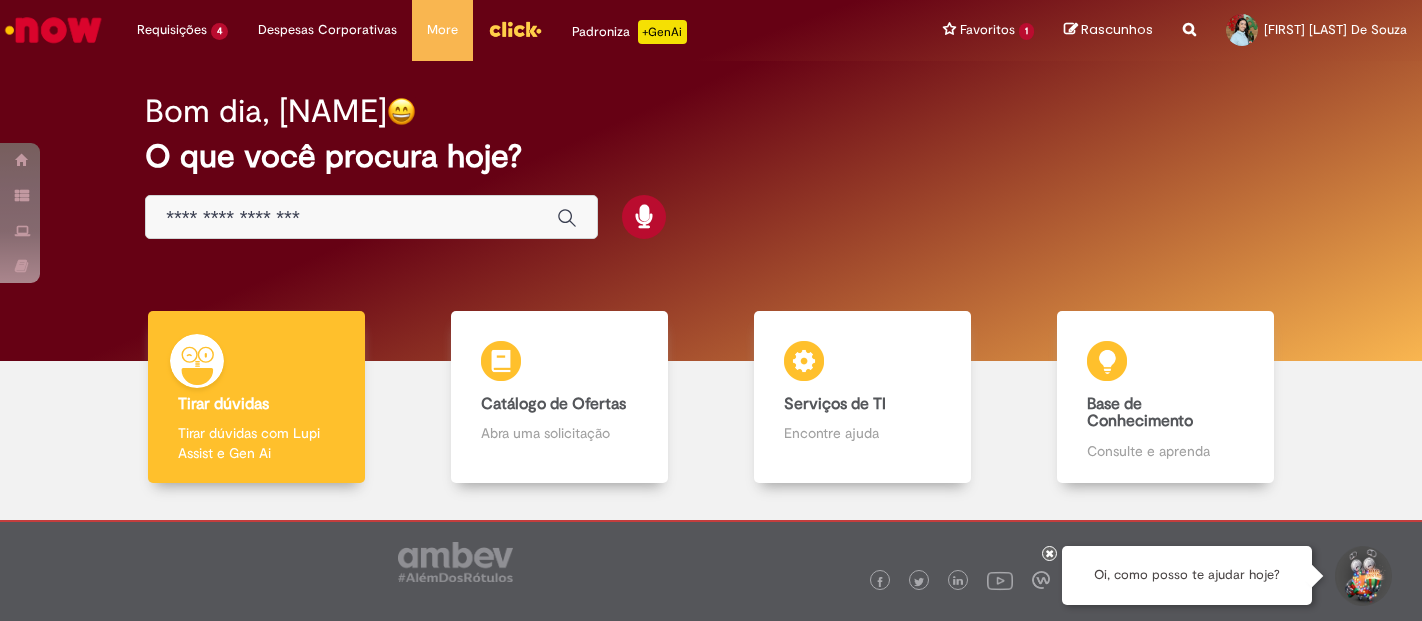 scroll, scrollTop: 0, scrollLeft: 0, axis: both 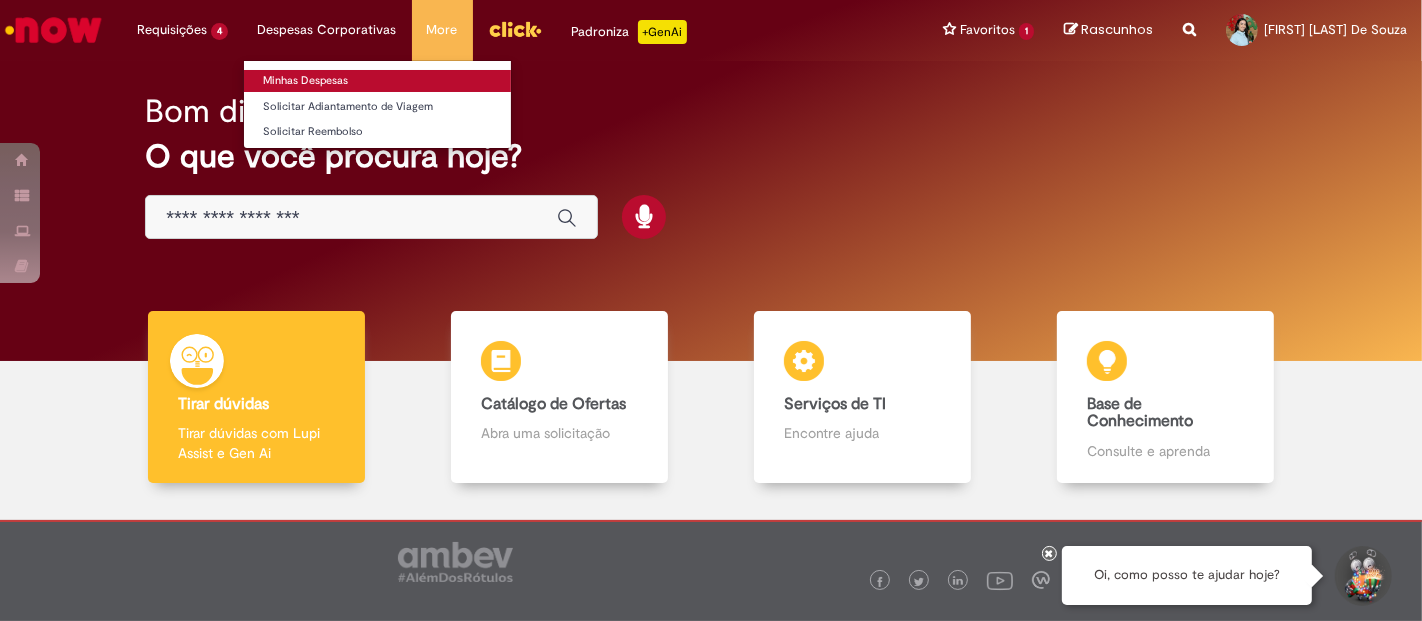 click on "Minhas Despesas" at bounding box center (377, 81) 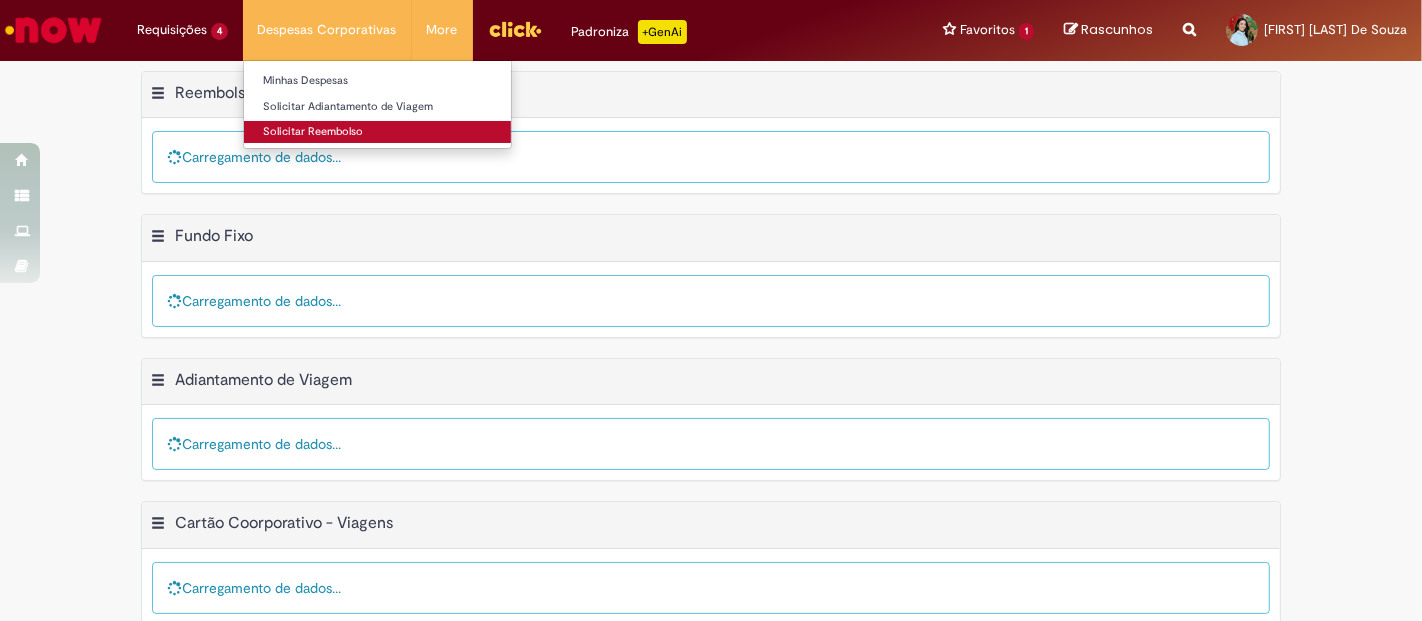 click on "Solicitar Reembolso" at bounding box center (377, 132) 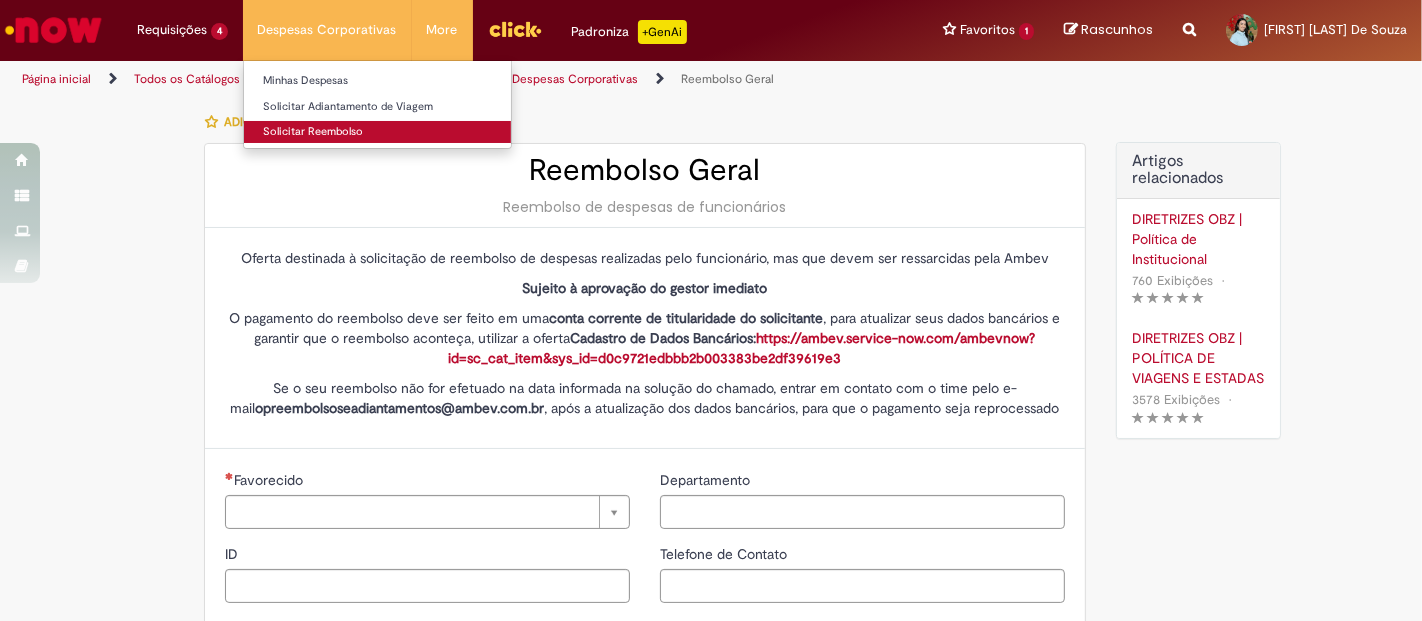 type on "********" 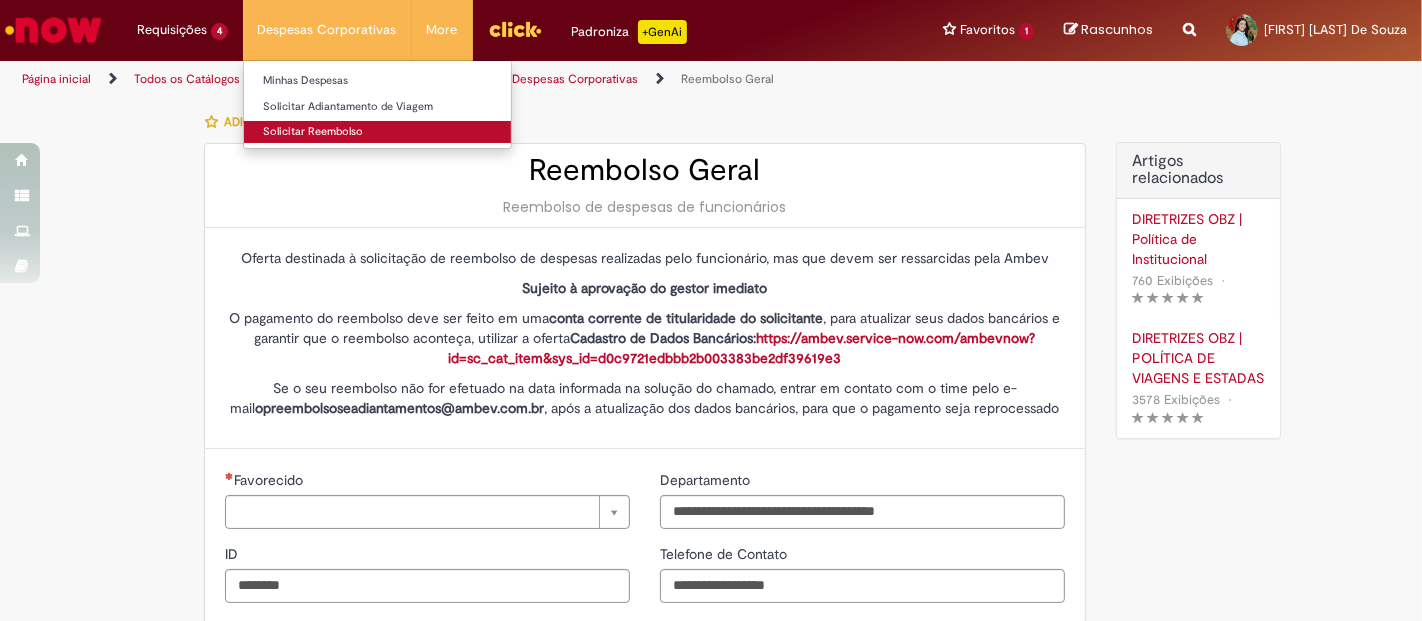 type on "**********" 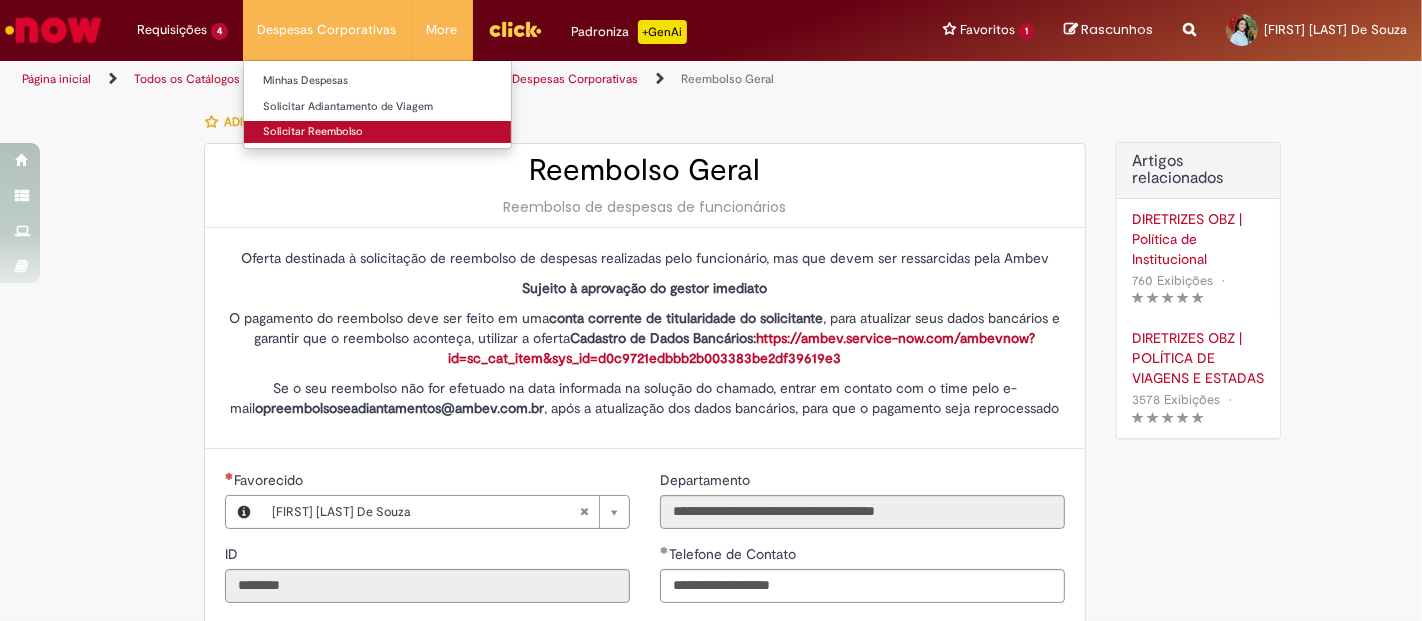 type on "**********" 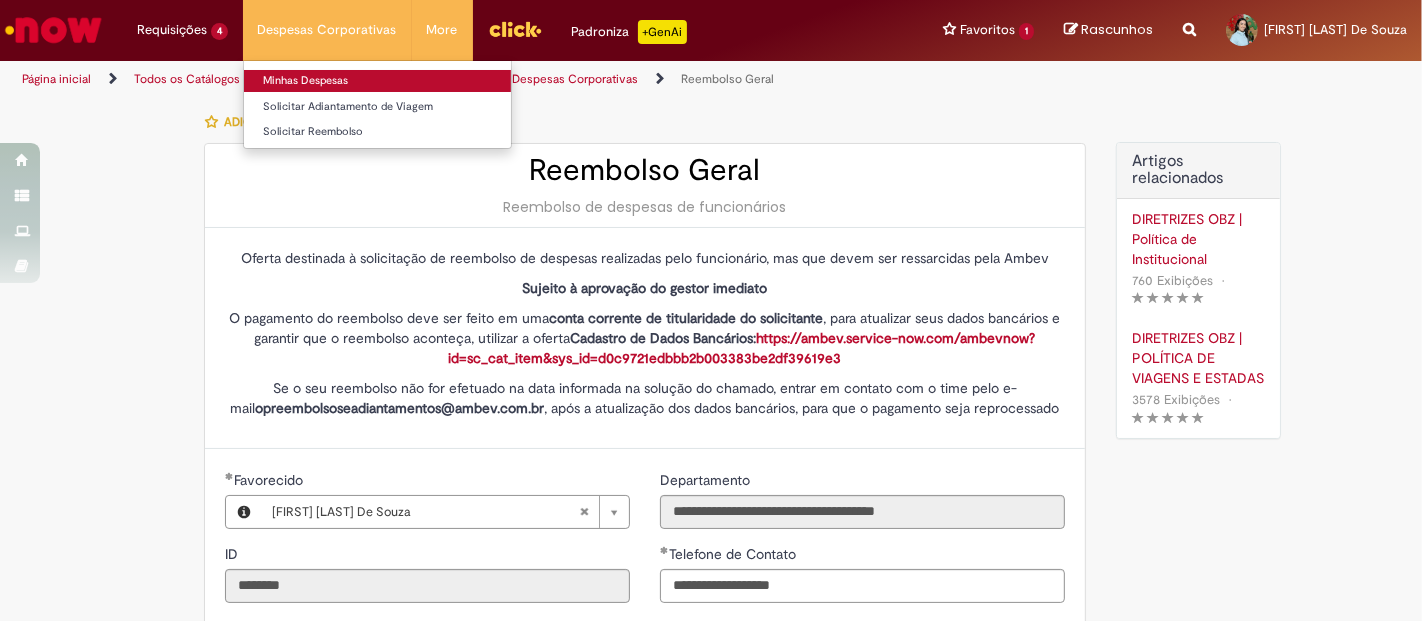 click on "Minhas Despesas" at bounding box center (377, 81) 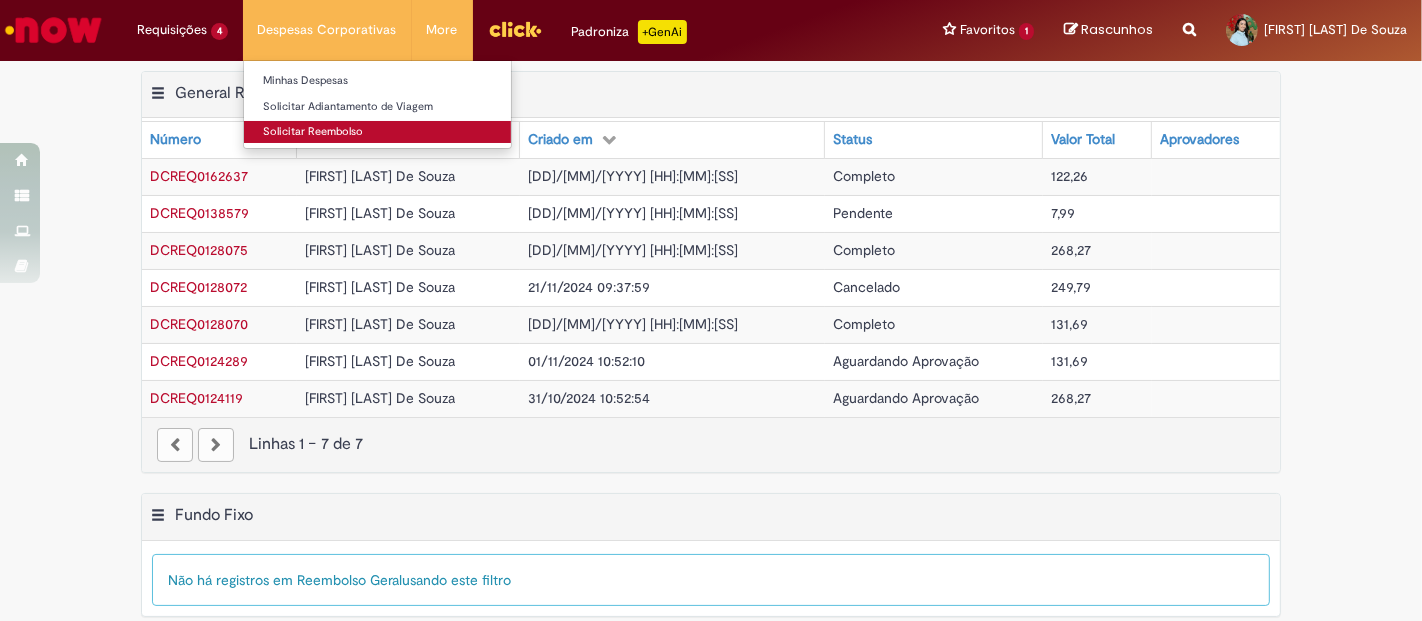 click on "Solicitar Reembolso" at bounding box center [377, 132] 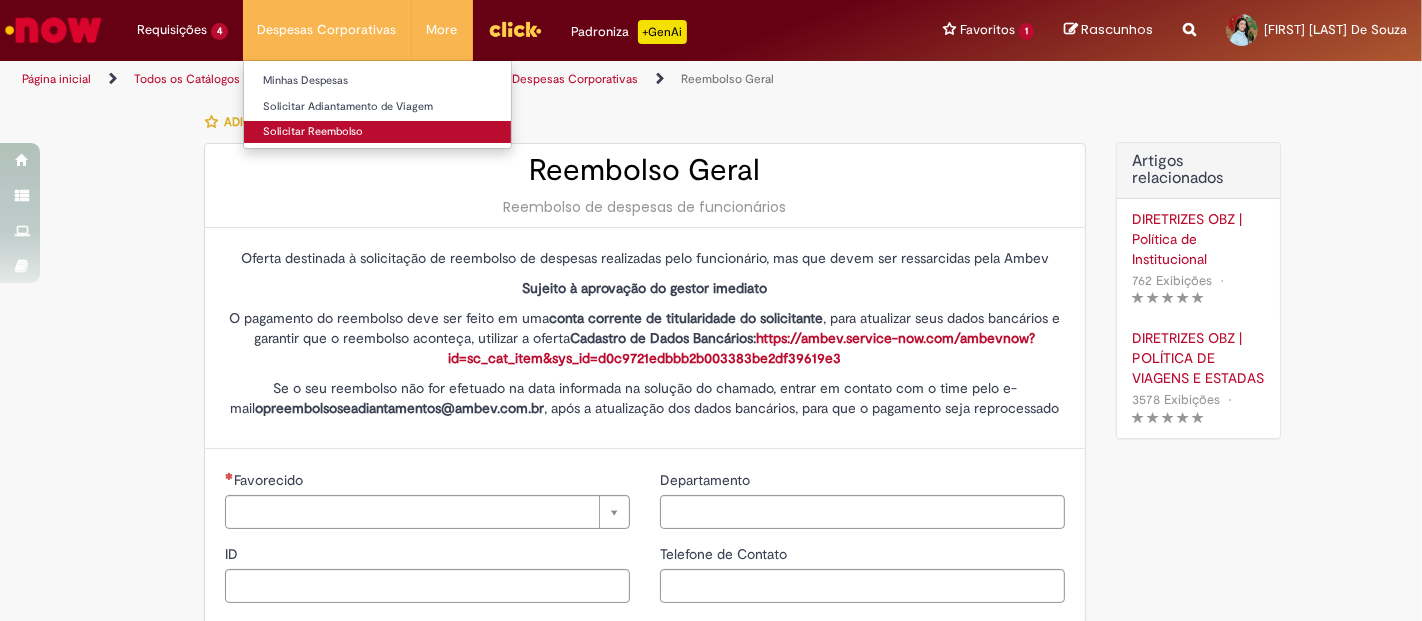 type on "********" 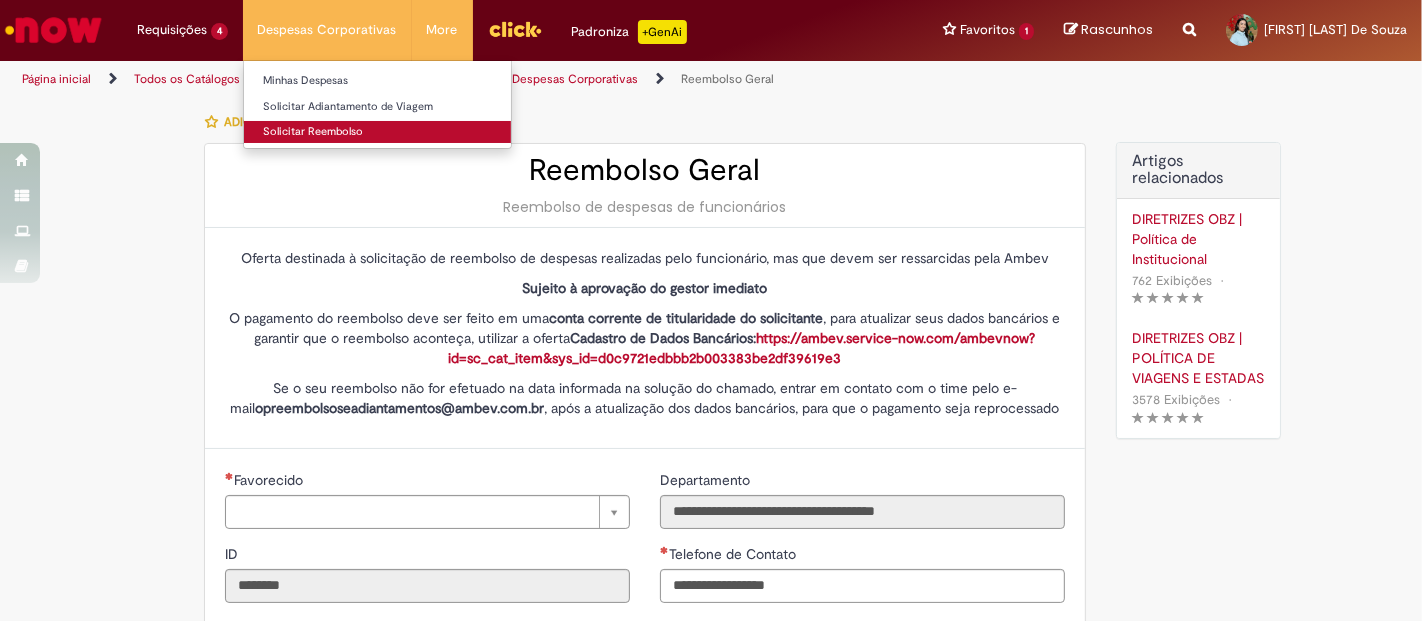 type on "**********" 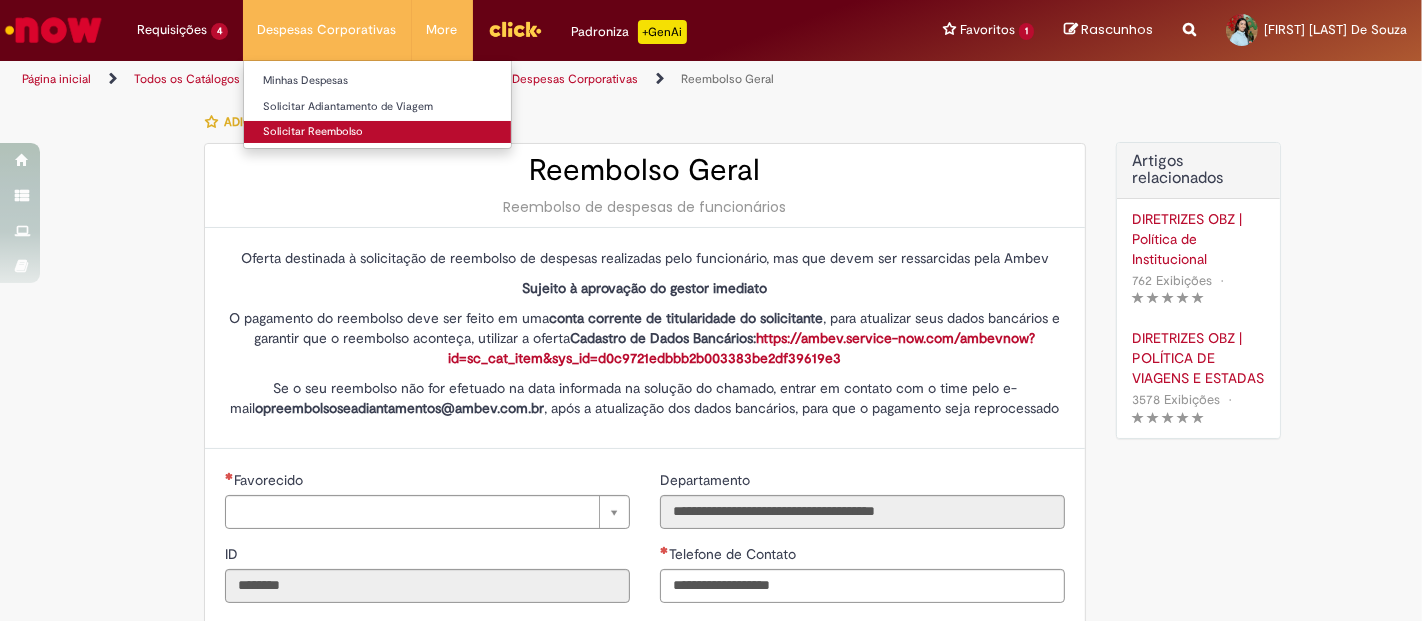 type on "**********" 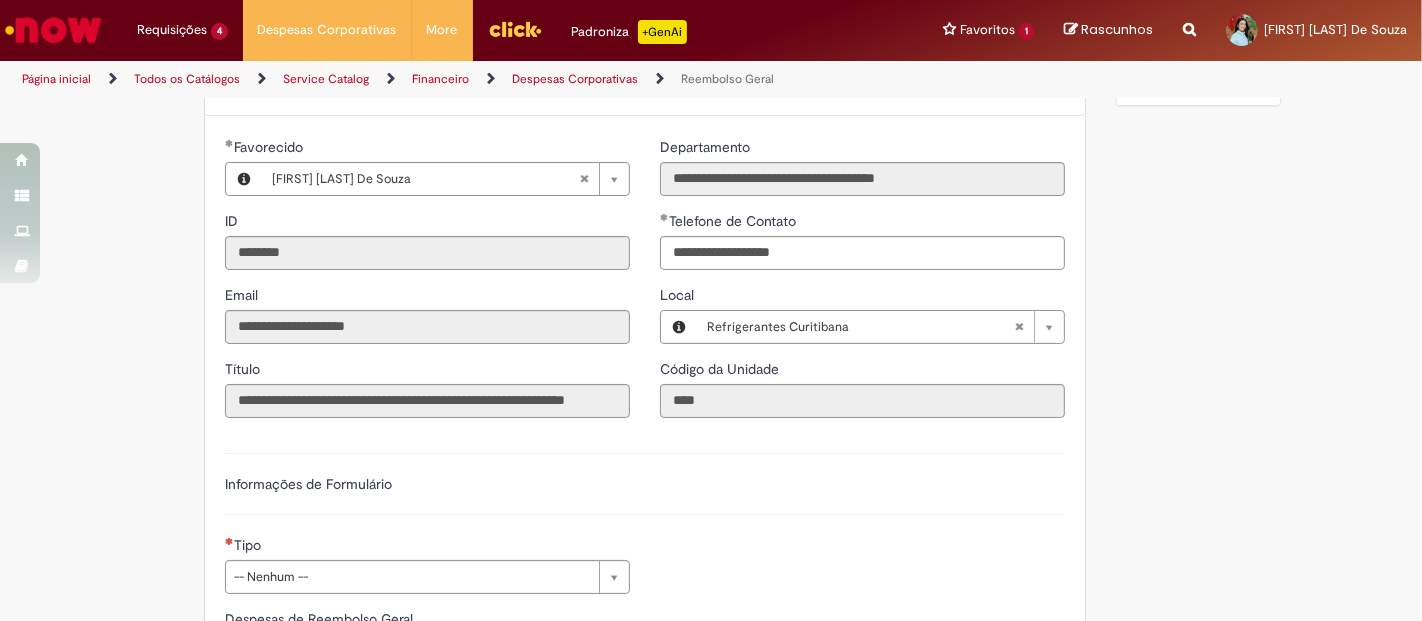scroll, scrollTop: 0, scrollLeft: 0, axis: both 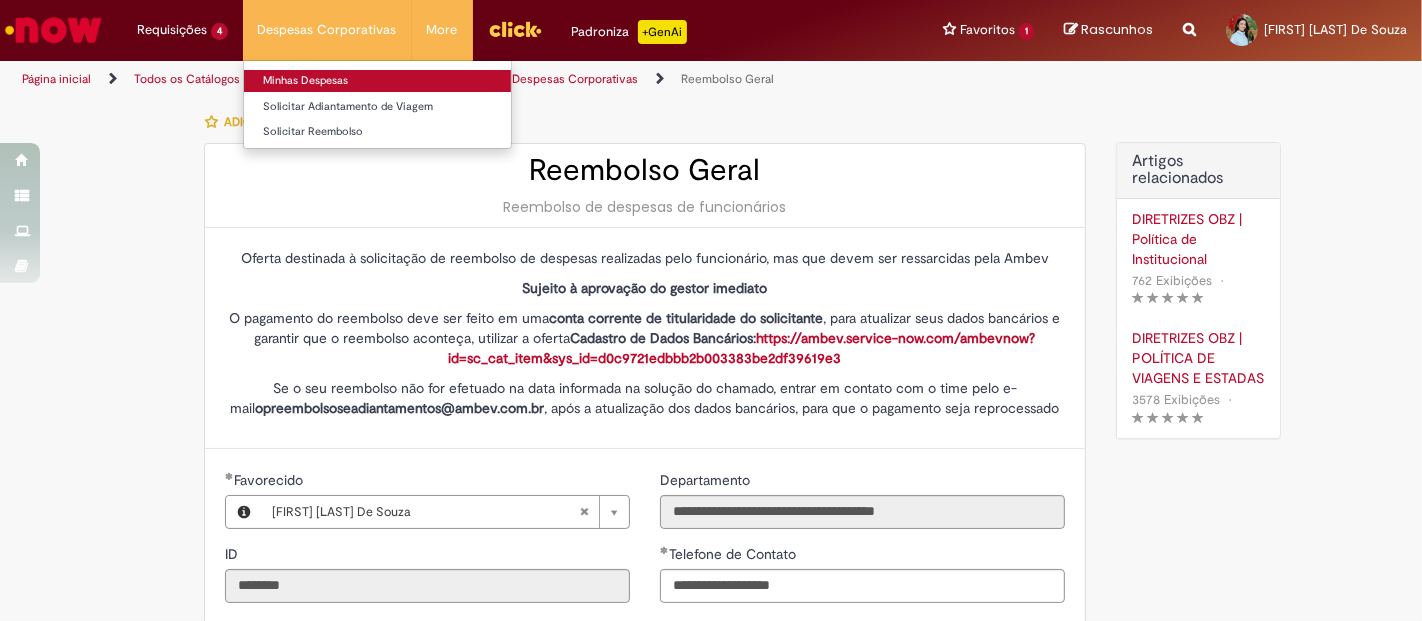 click on "Minhas Despesas" at bounding box center (377, 81) 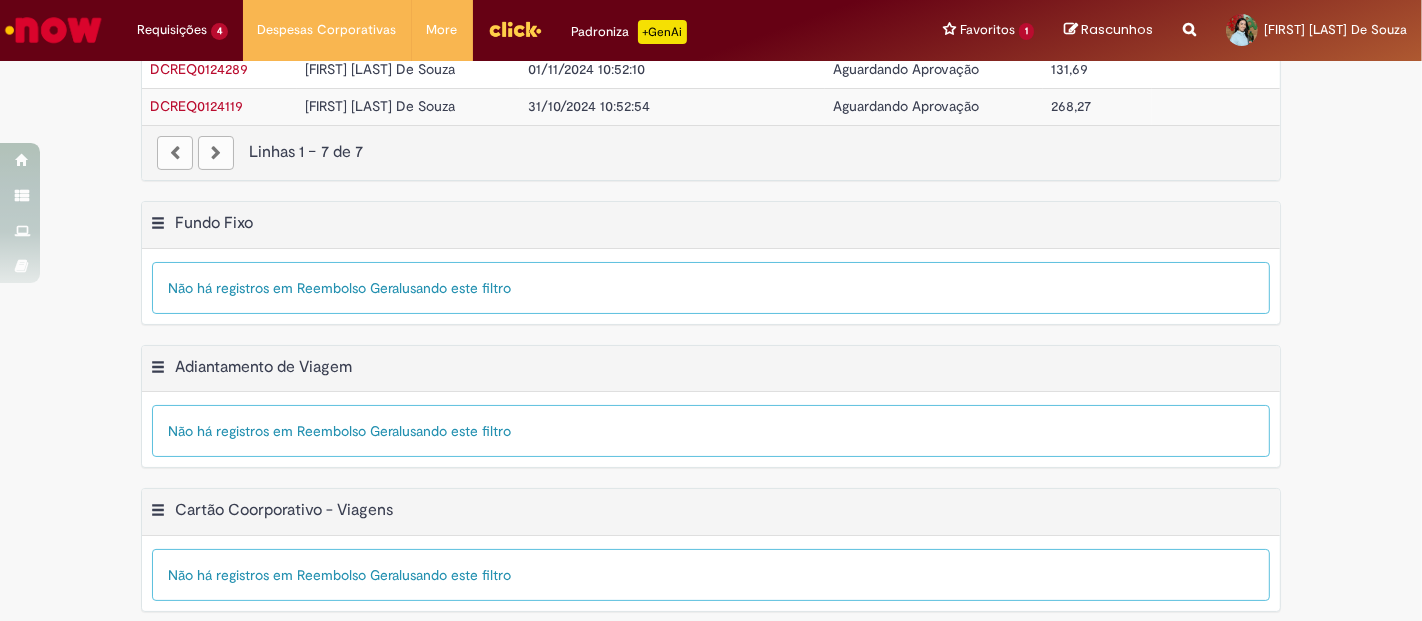 scroll, scrollTop: 0, scrollLeft: 0, axis: both 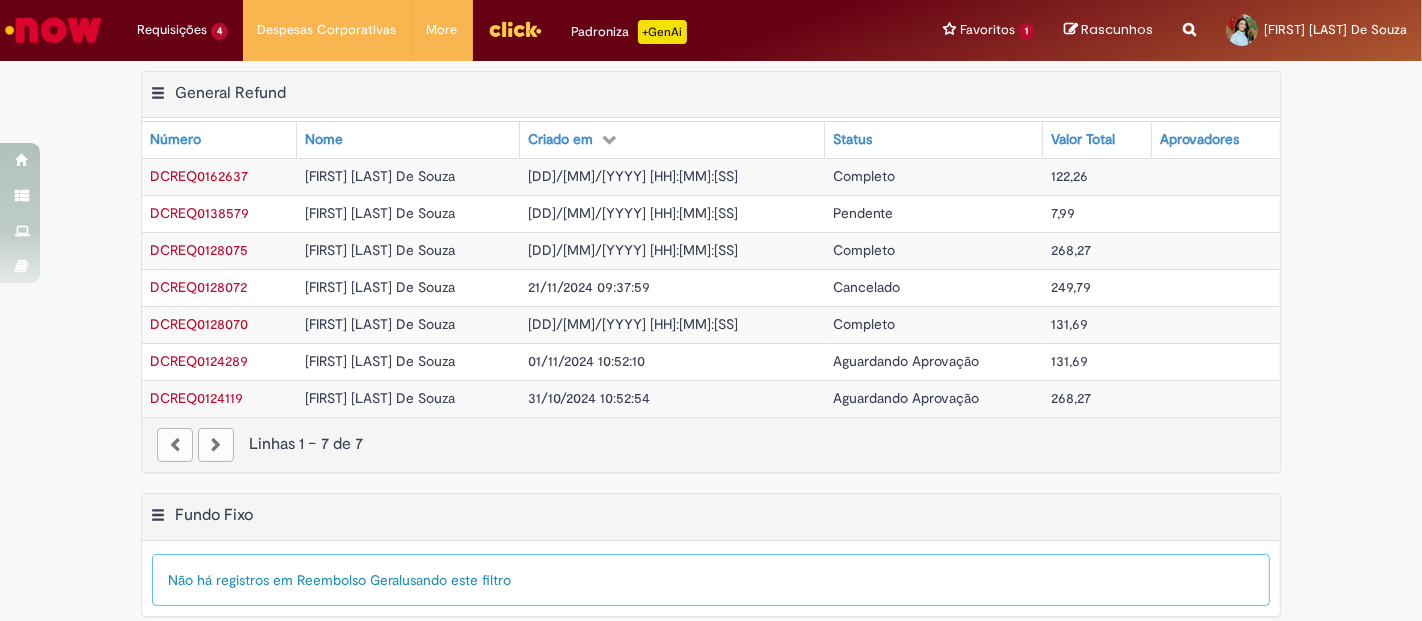 click on "[FIRST] [LAST] De Souza" at bounding box center [380, 176] 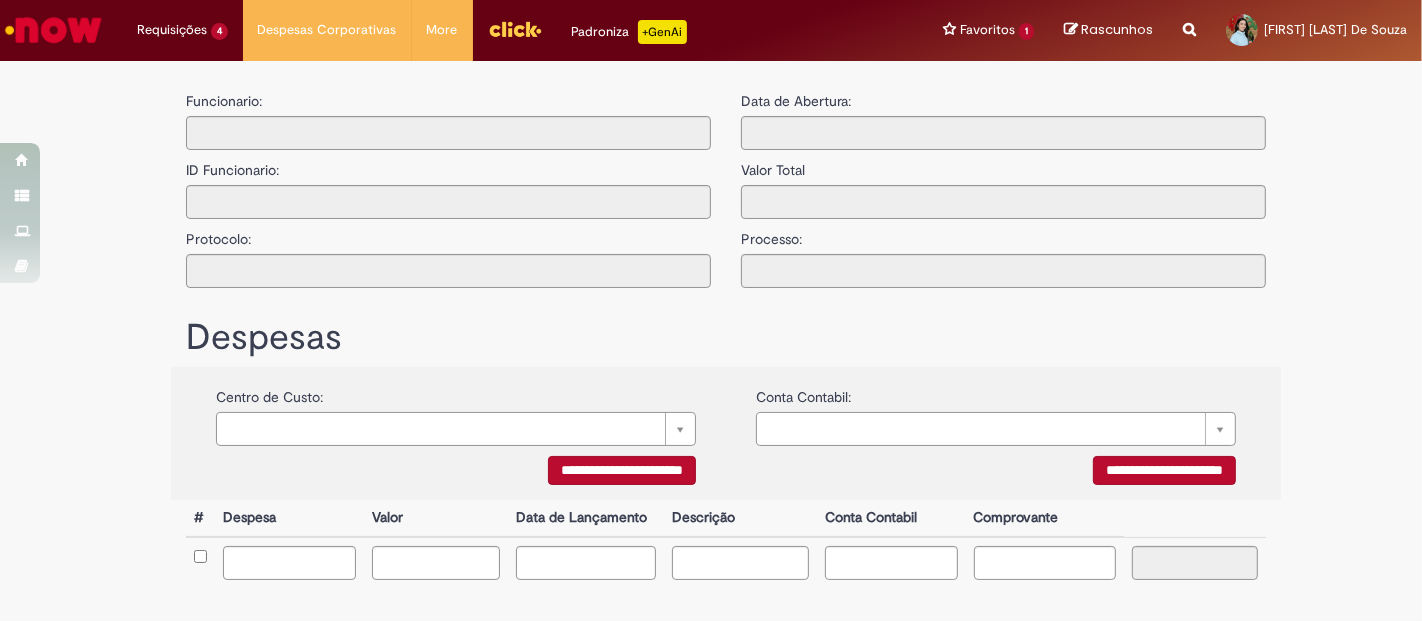 type on "**********" 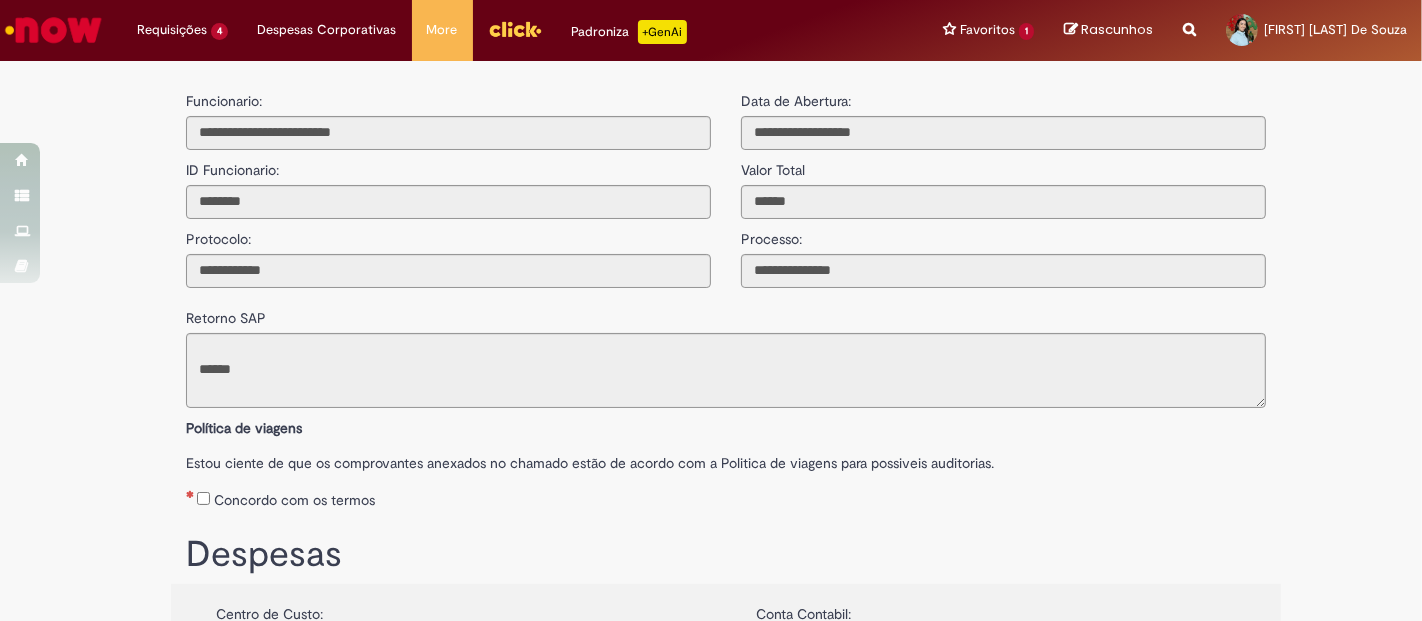 scroll, scrollTop: 118, scrollLeft: 0, axis: vertical 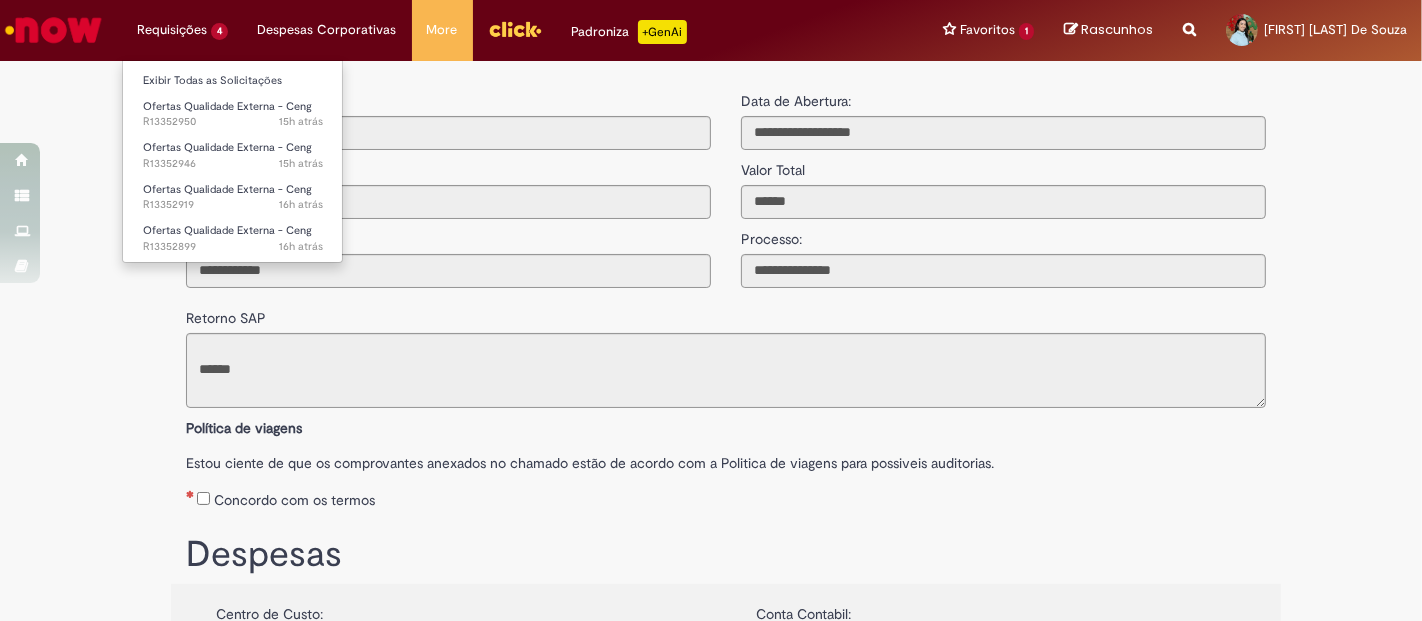 click on "Exibir Todas as Solicitações" at bounding box center (233, 79) 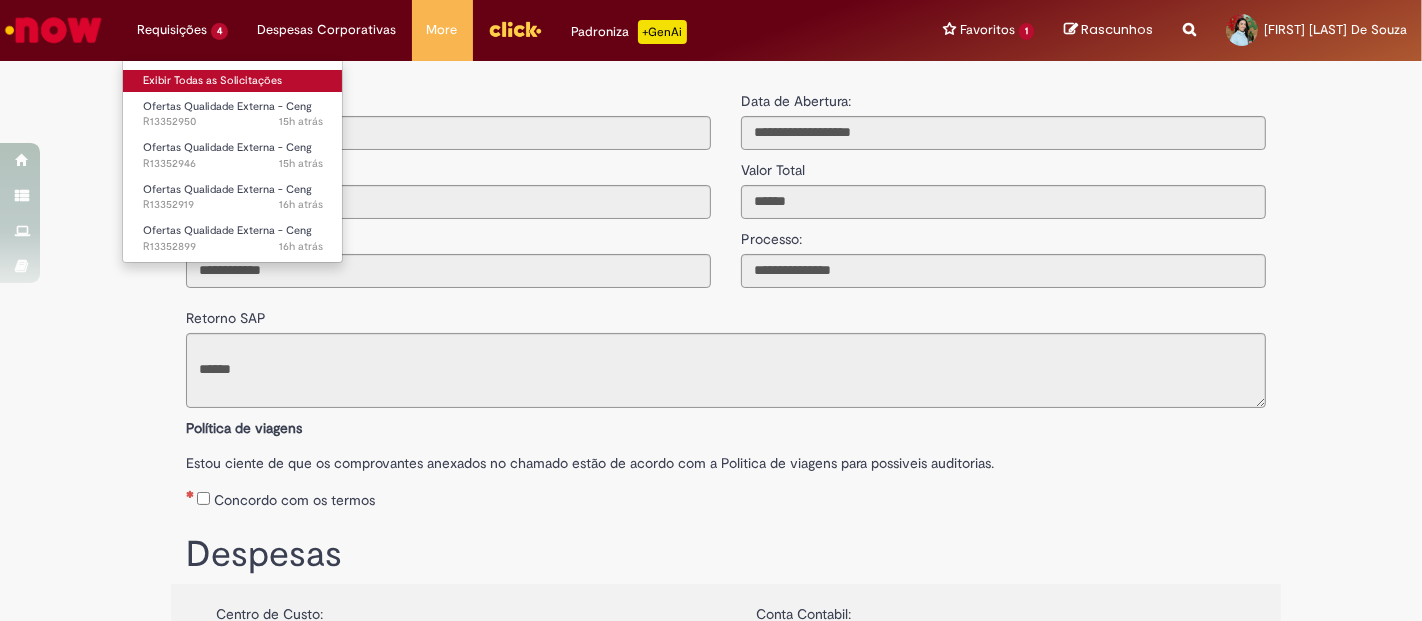click on "Exibir Todas as Solicitações" at bounding box center [233, 81] 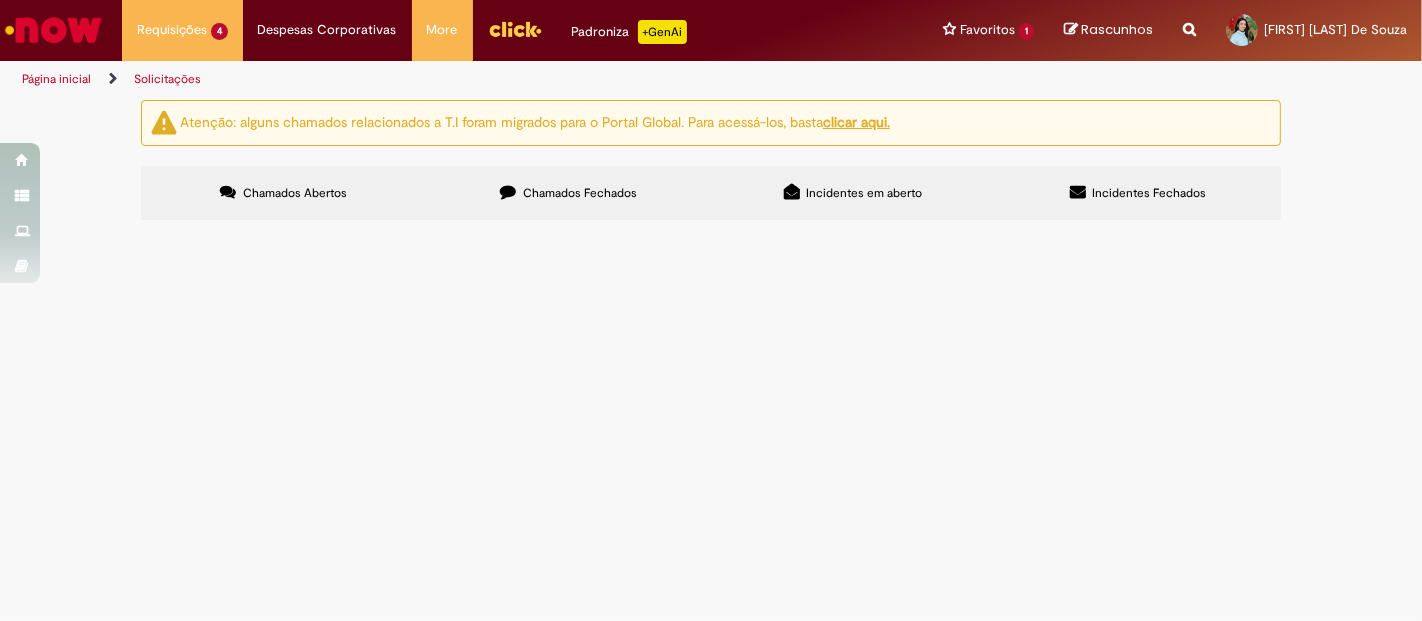 click at bounding box center (508, 192) 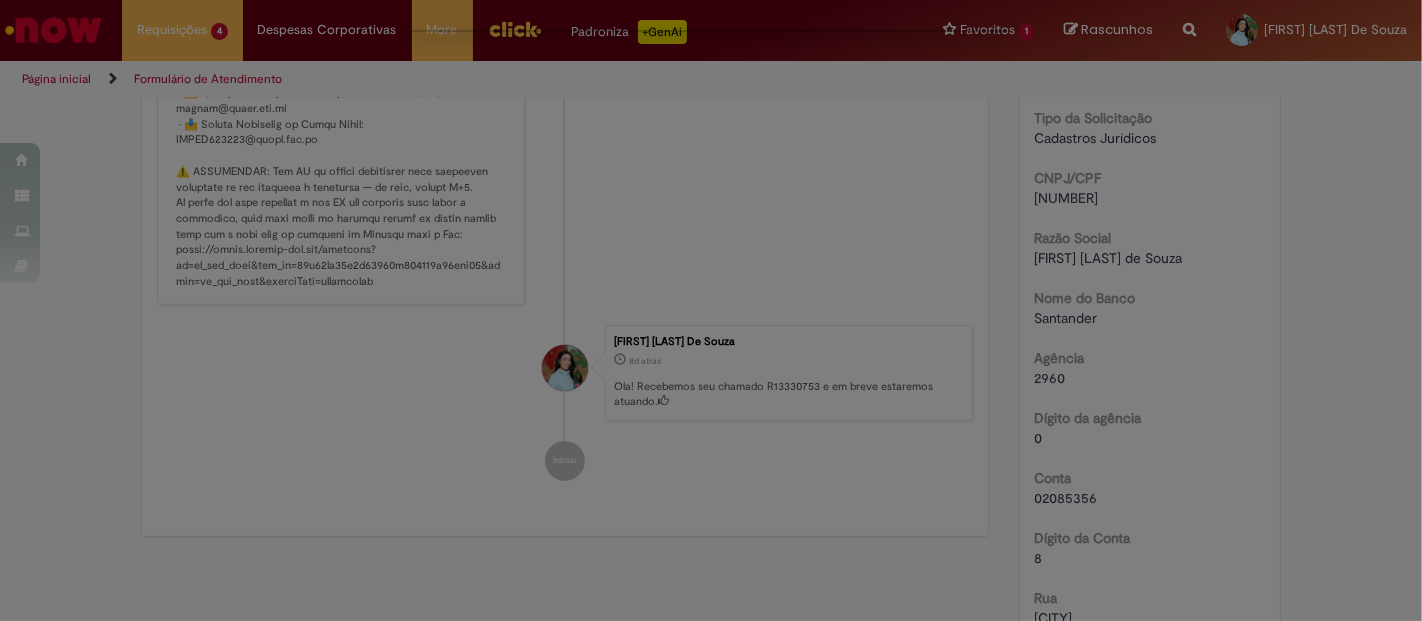 scroll, scrollTop: 0, scrollLeft: 0, axis: both 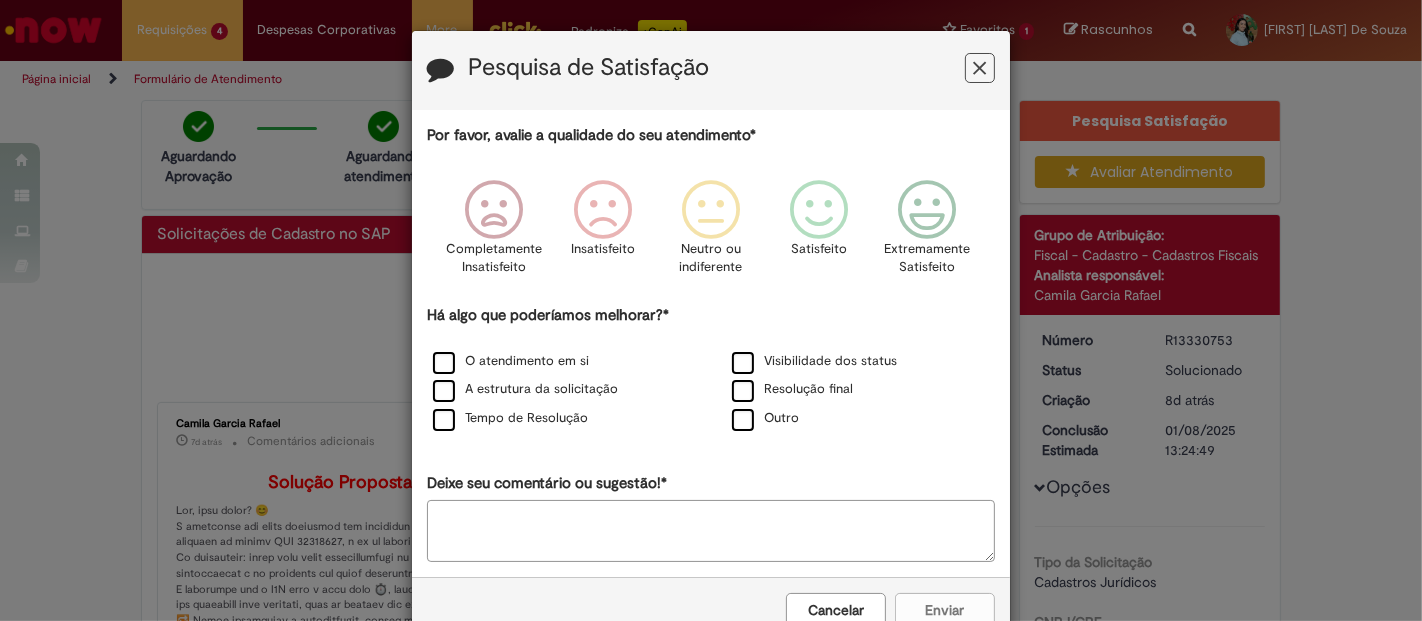 click at bounding box center [980, 68] 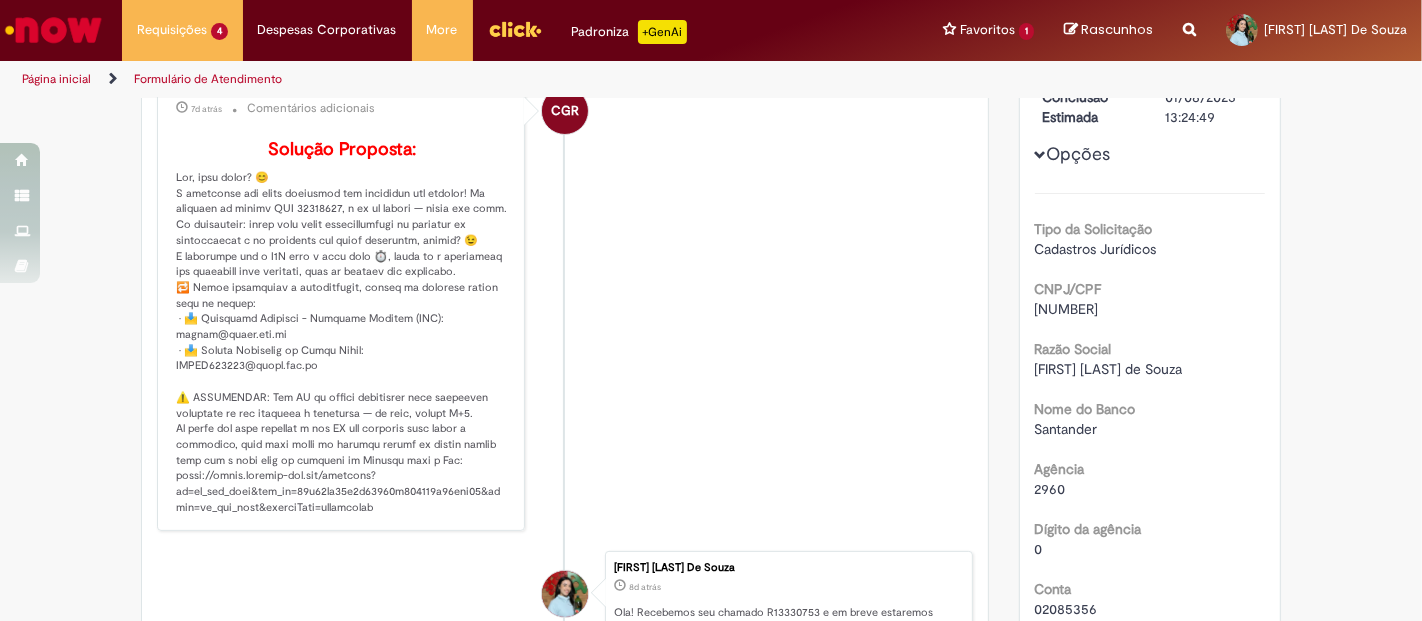 scroll, scrollTop: 444, scrollLeft: 0, axis: vertical 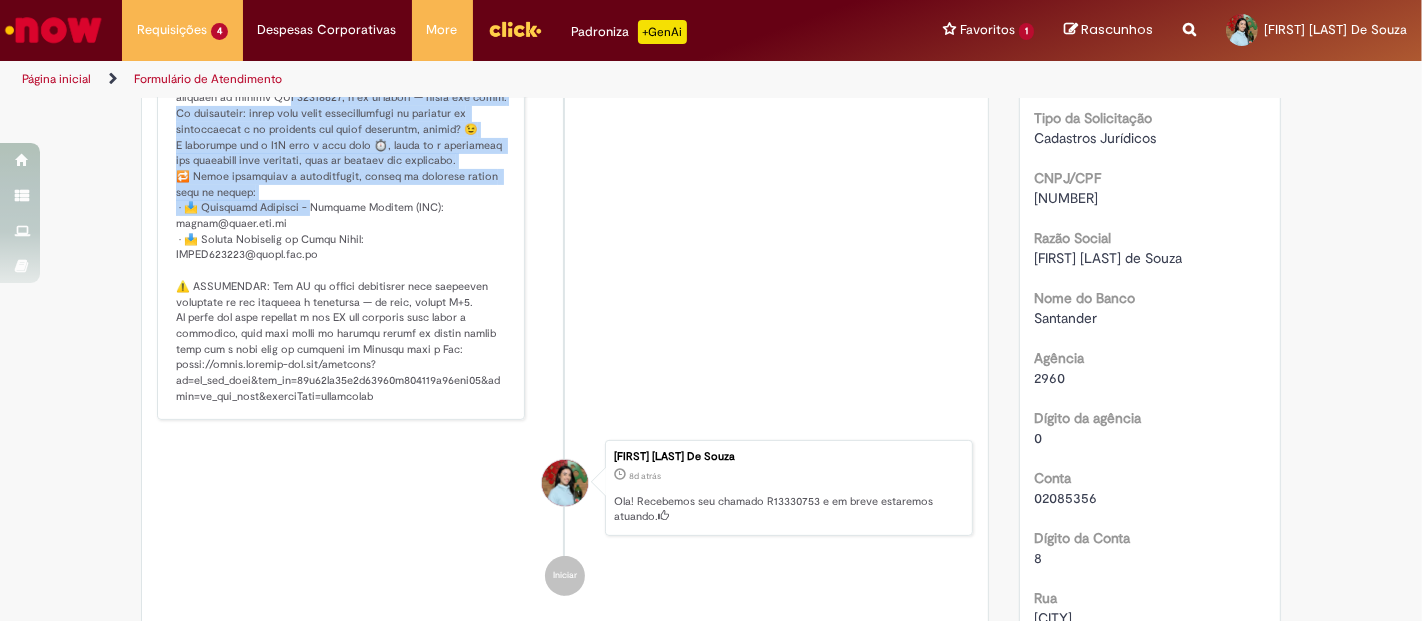 drag, startPoint x: 261, startPoint y: 129, endPoint x: 293, endPoint y: 252, distance: 127.09445 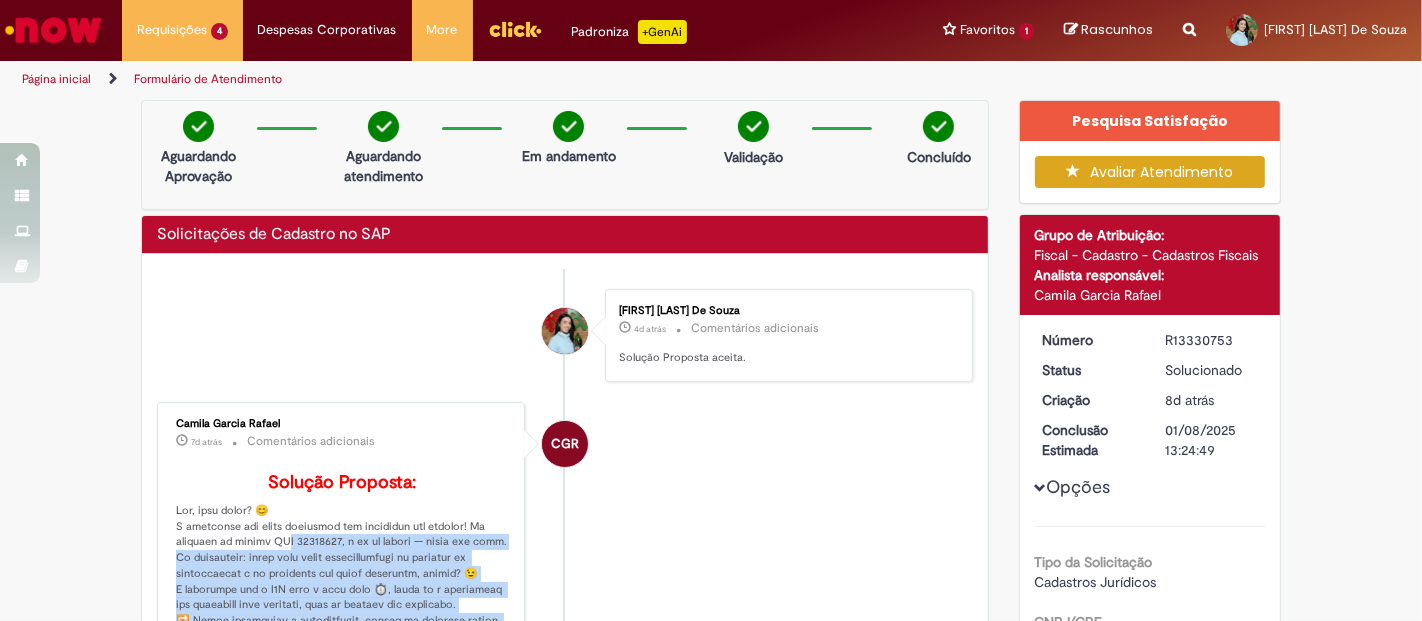 scroll, scrollTop: 0, scrollLeft: 0, axis: both 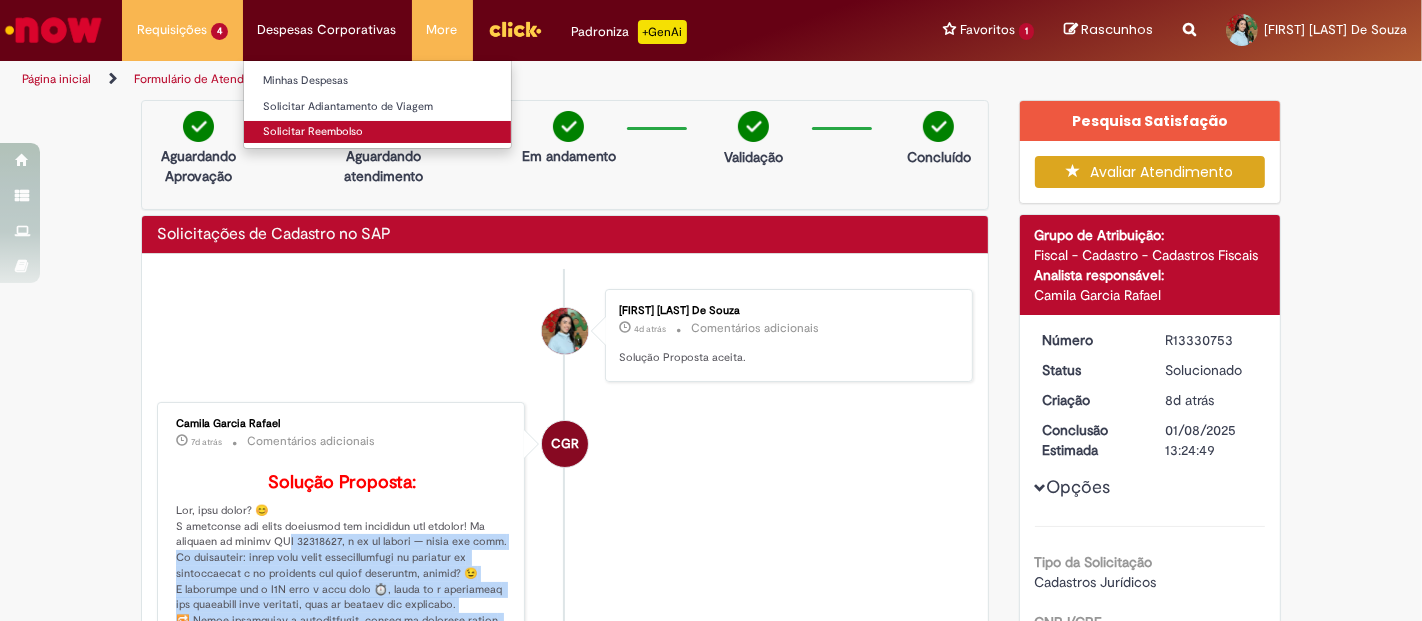 click on "Solicitar Reembolso" at bounding box center [377, 132] 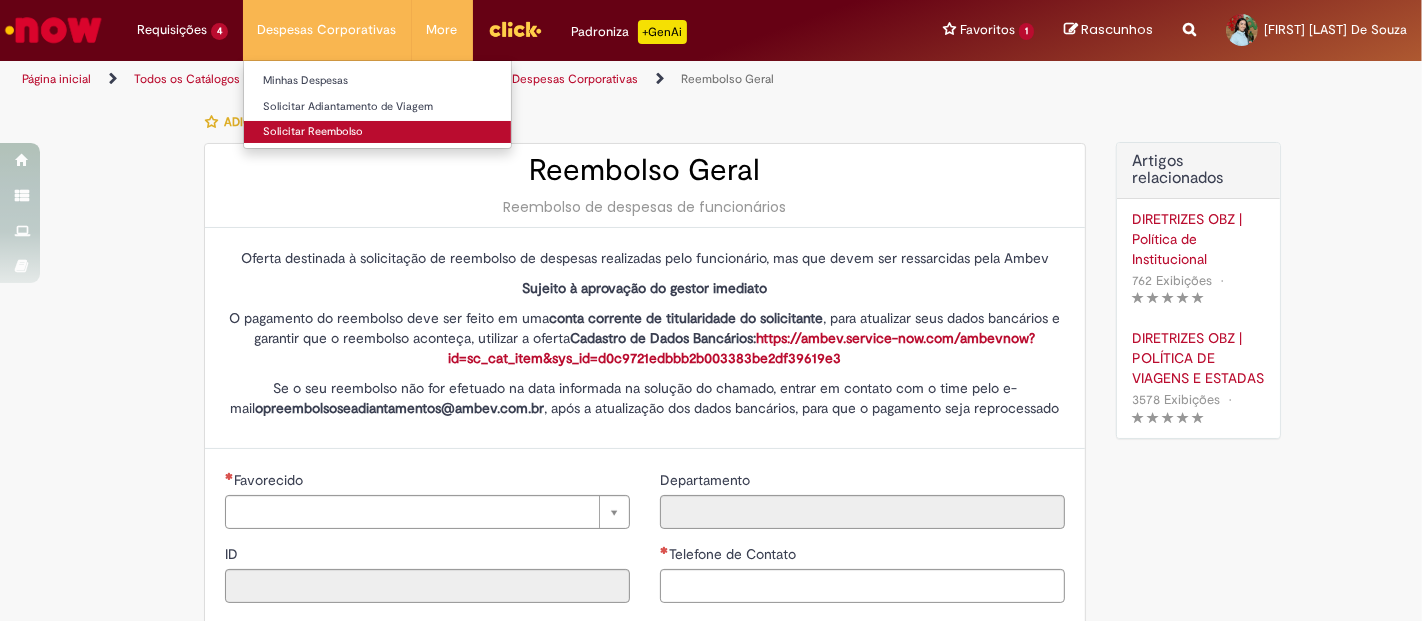 type on "********" 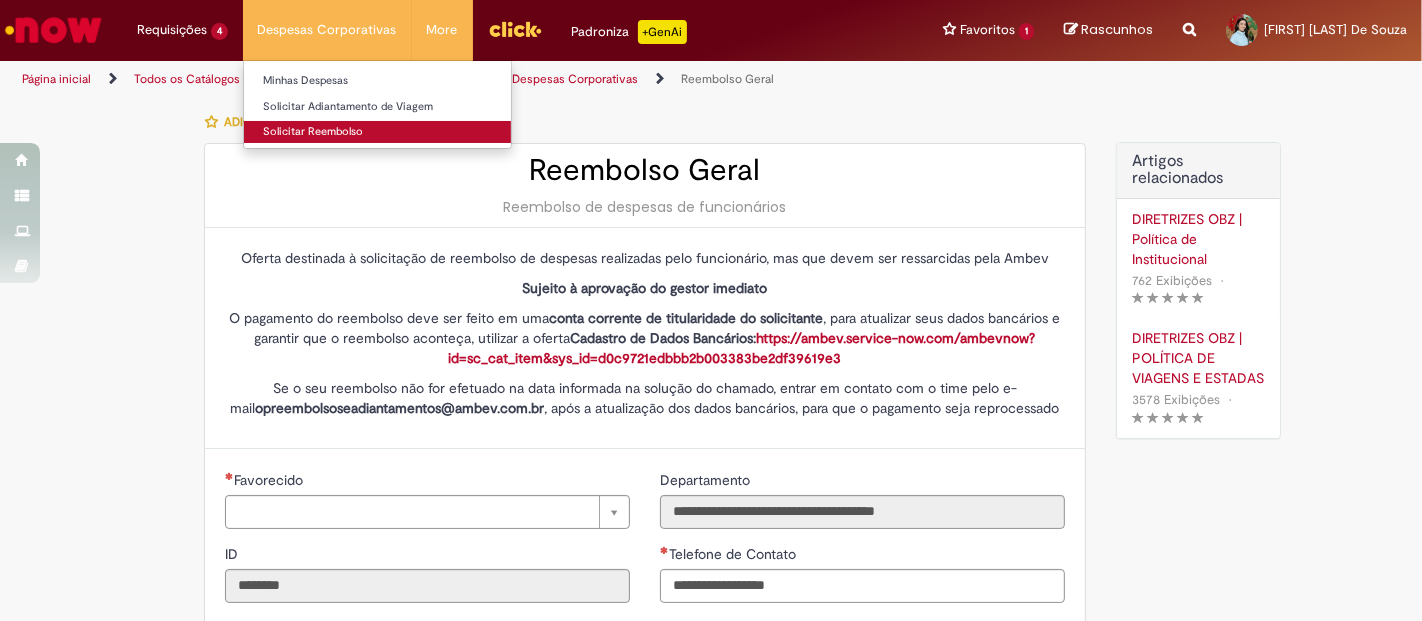 type on "**********" 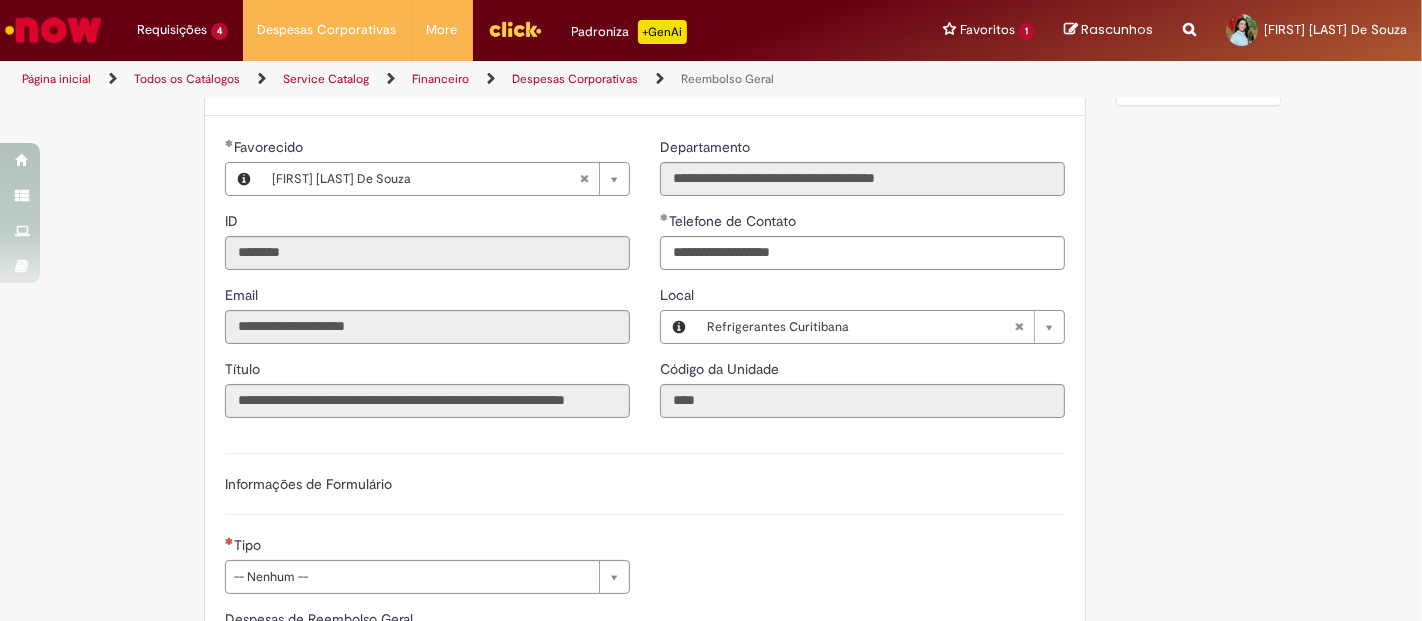 scroll, scrollTop: 666, scrollLeft: 0, axis: vertical 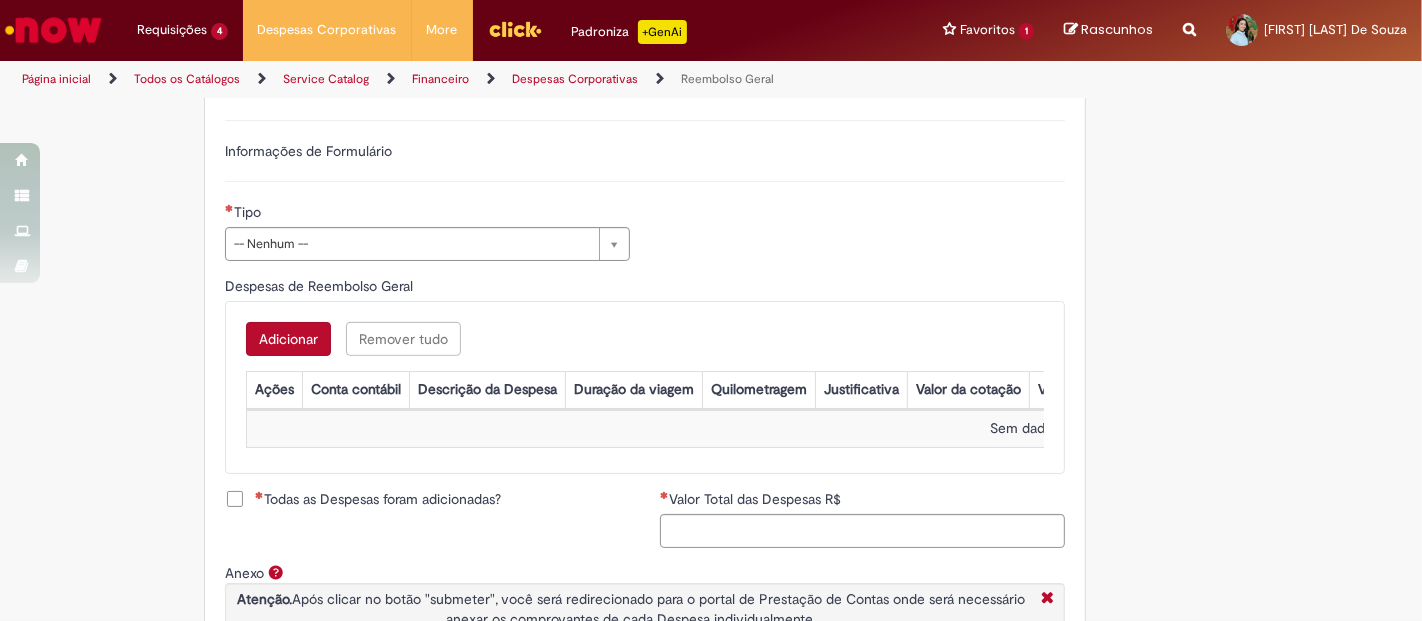 click on "Tipo" at bounding box center (427, 214) 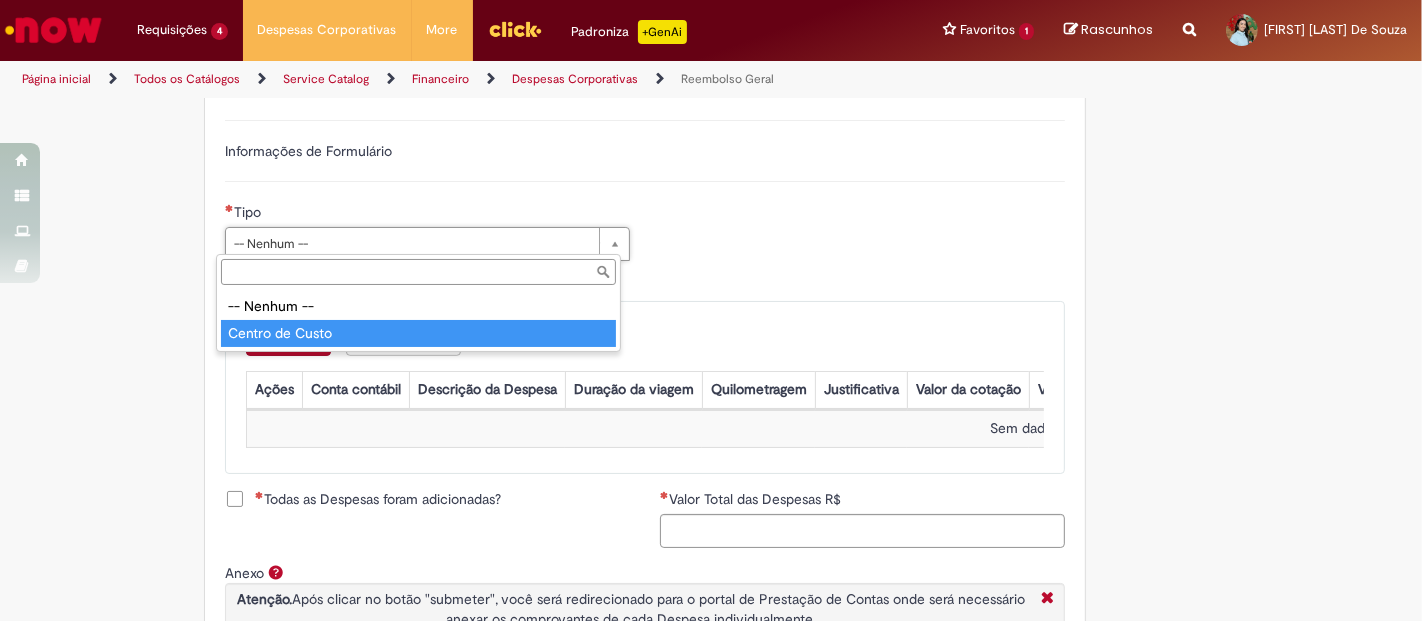 type on "**********" 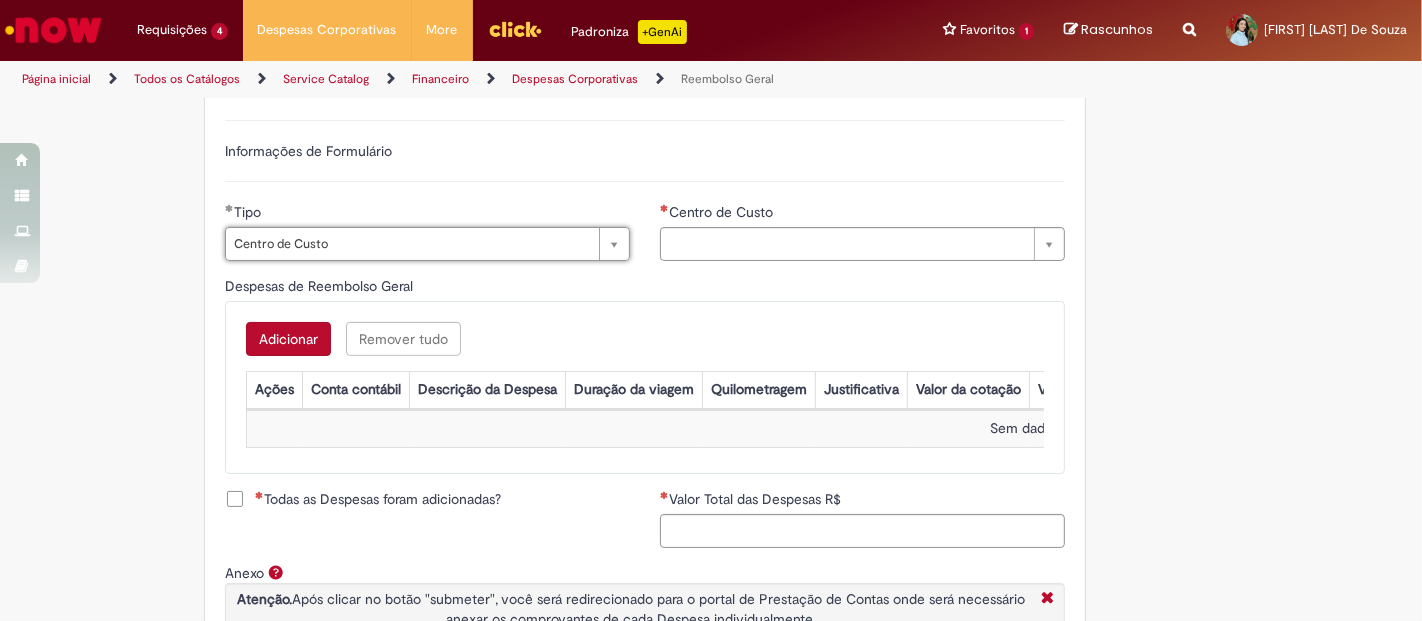 type on "**********" 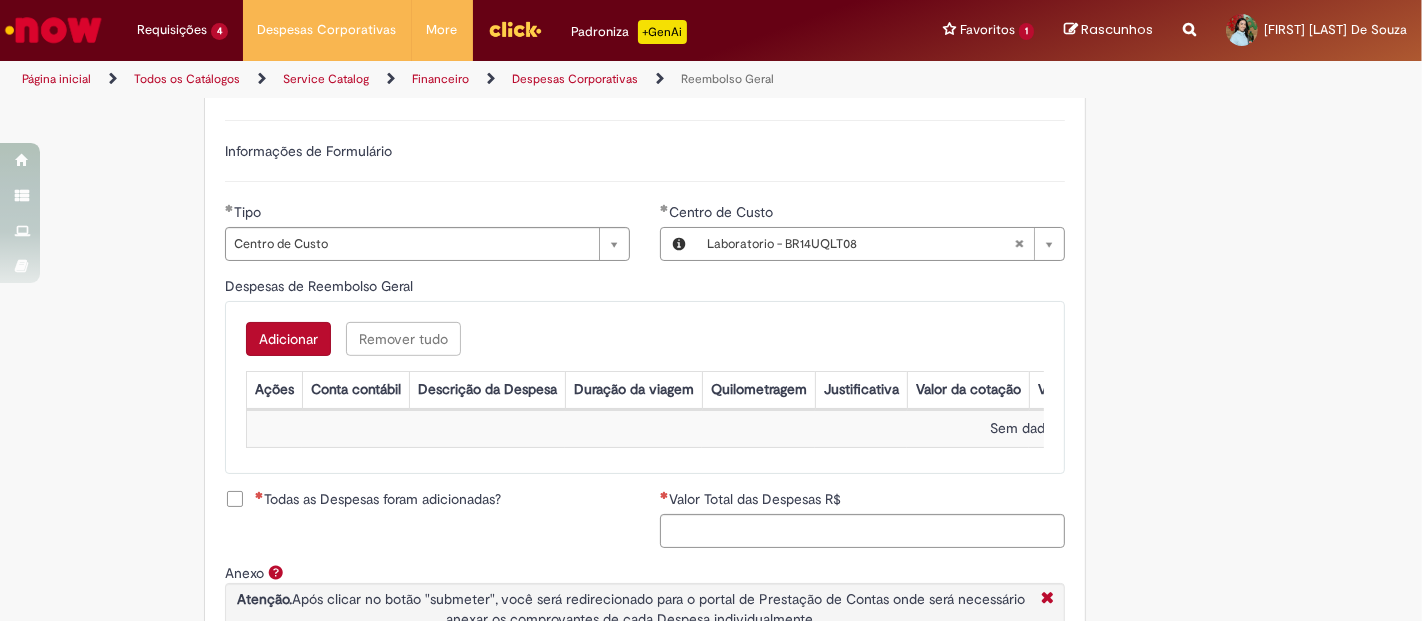 click on "Adicionar" at bounding box center [288, 339] 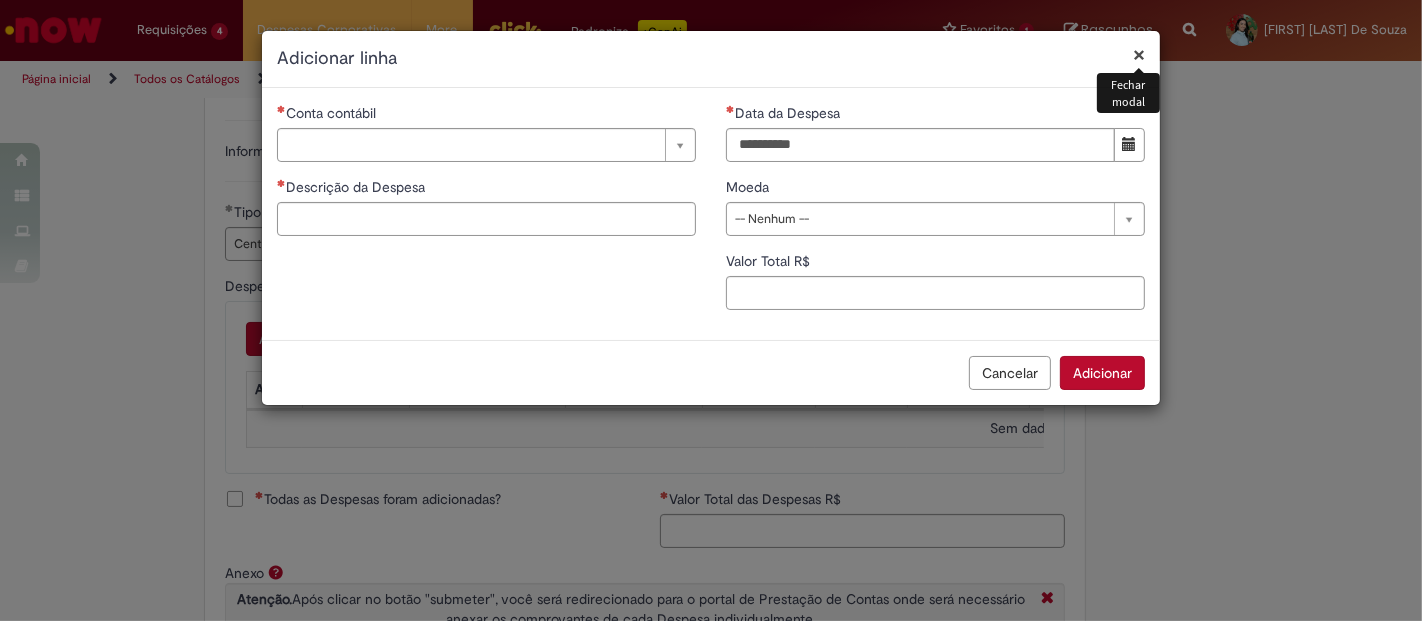 click on "×" at bounding box center (1139, 54) 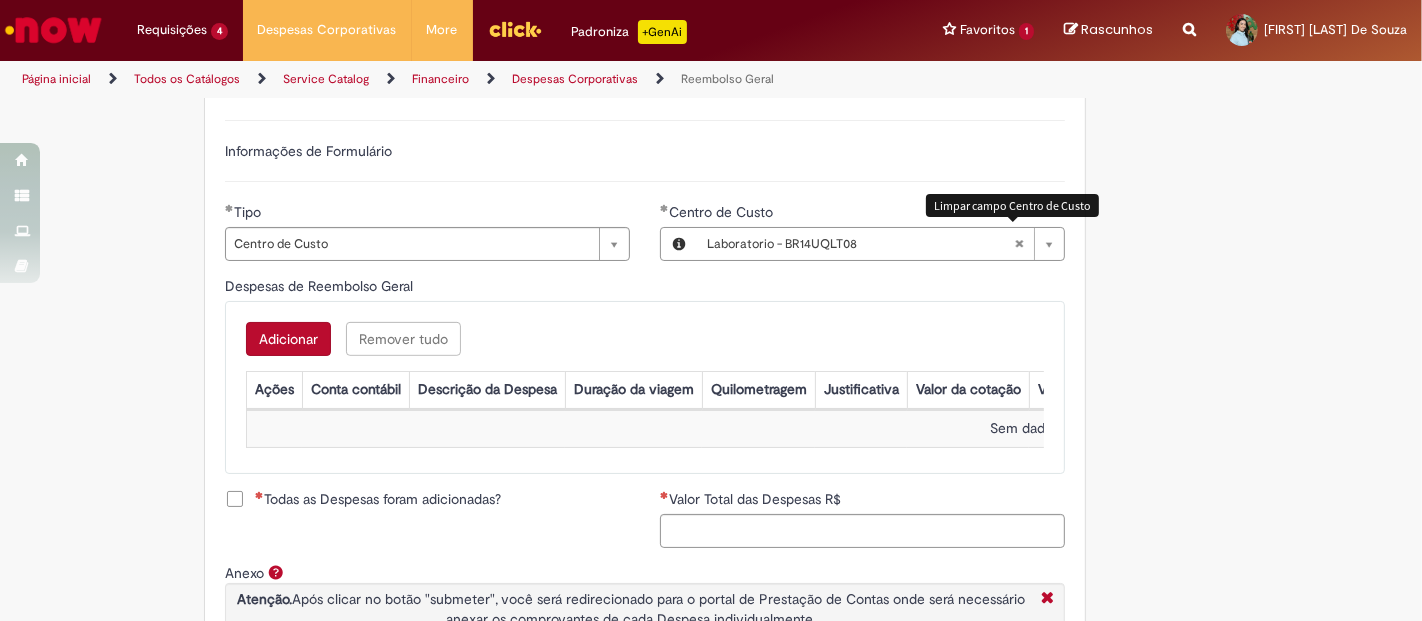 click at bounding box center [1019, 244] 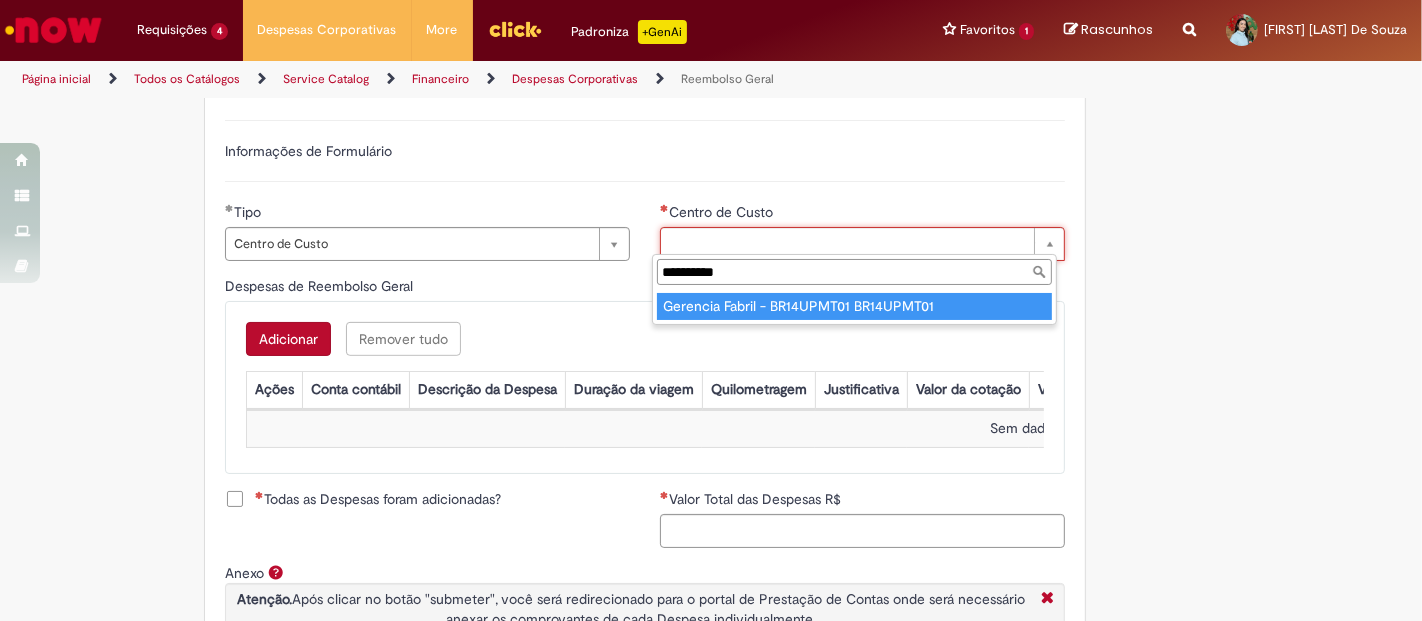 type on "**********" 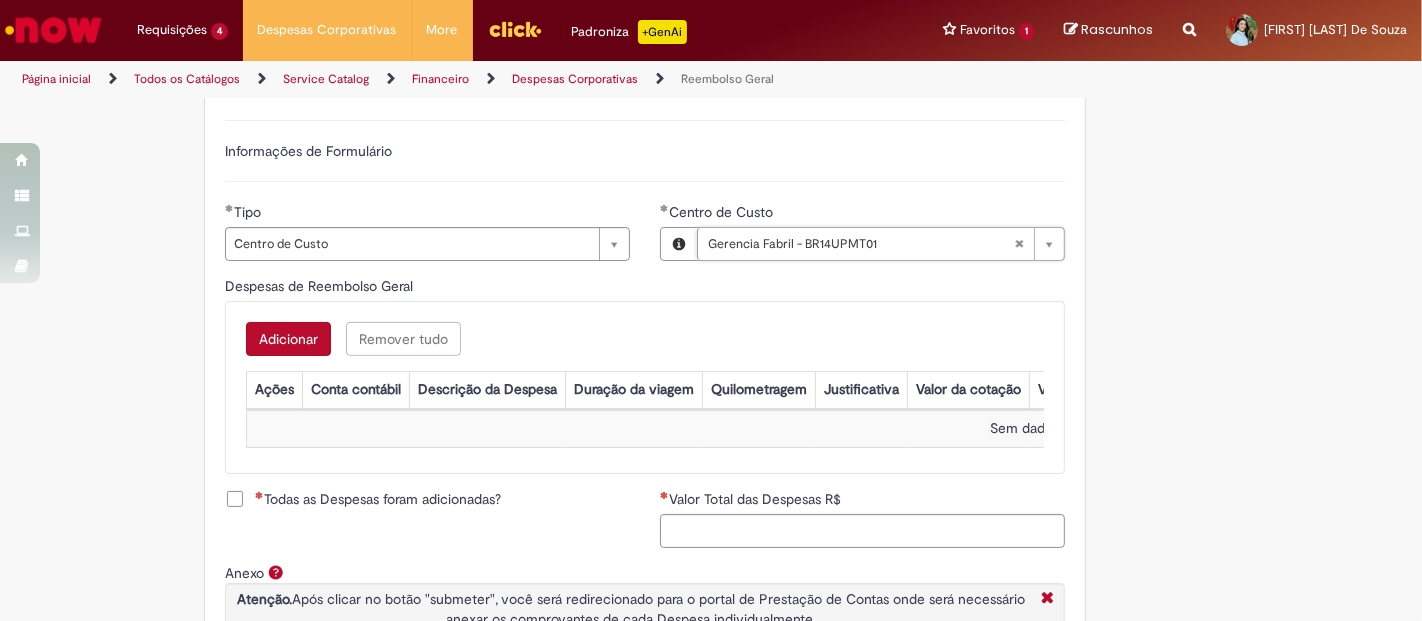 click on "Adicionar" at bounding box center [288, 339] 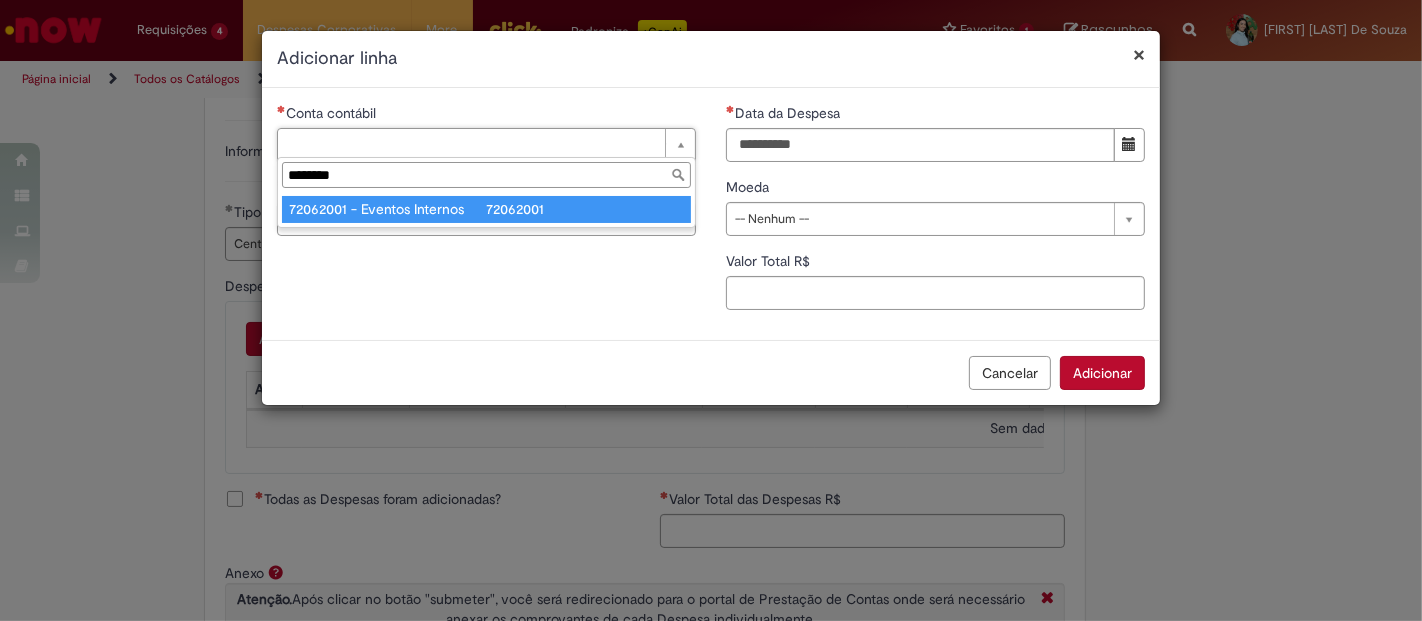 type on "********" 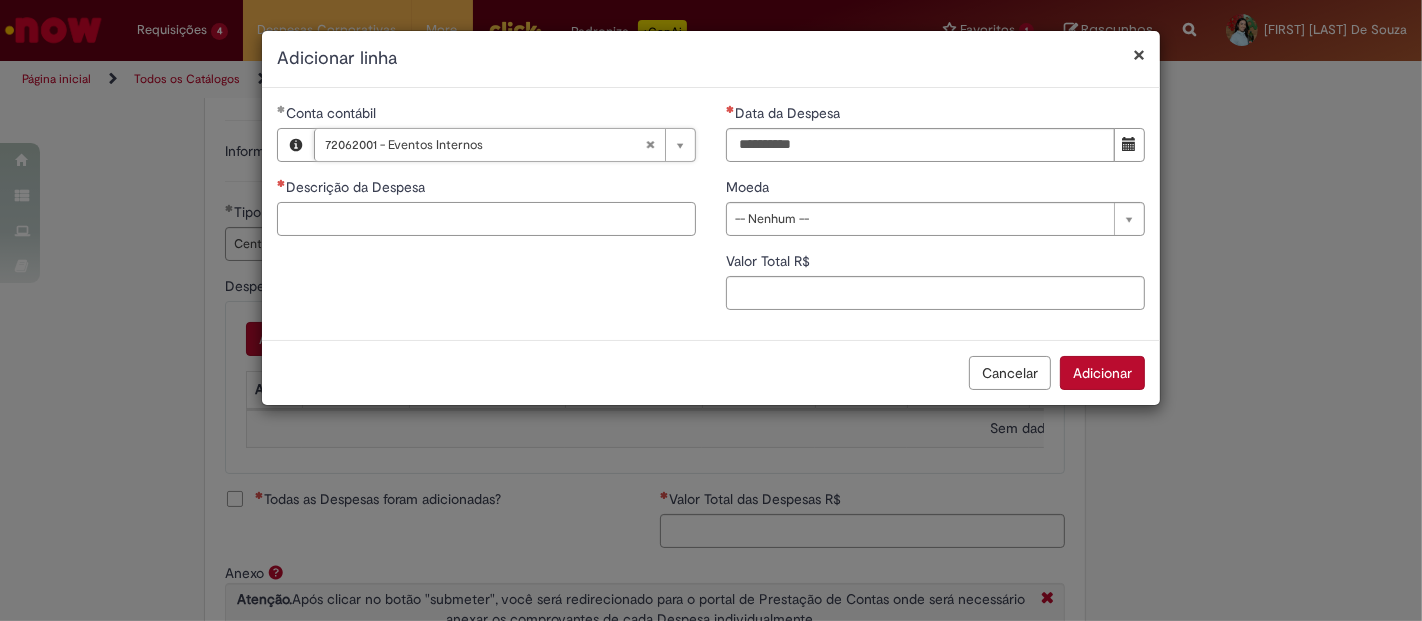 click on "Descrição da Despesa" at bounding box center (486, 219) 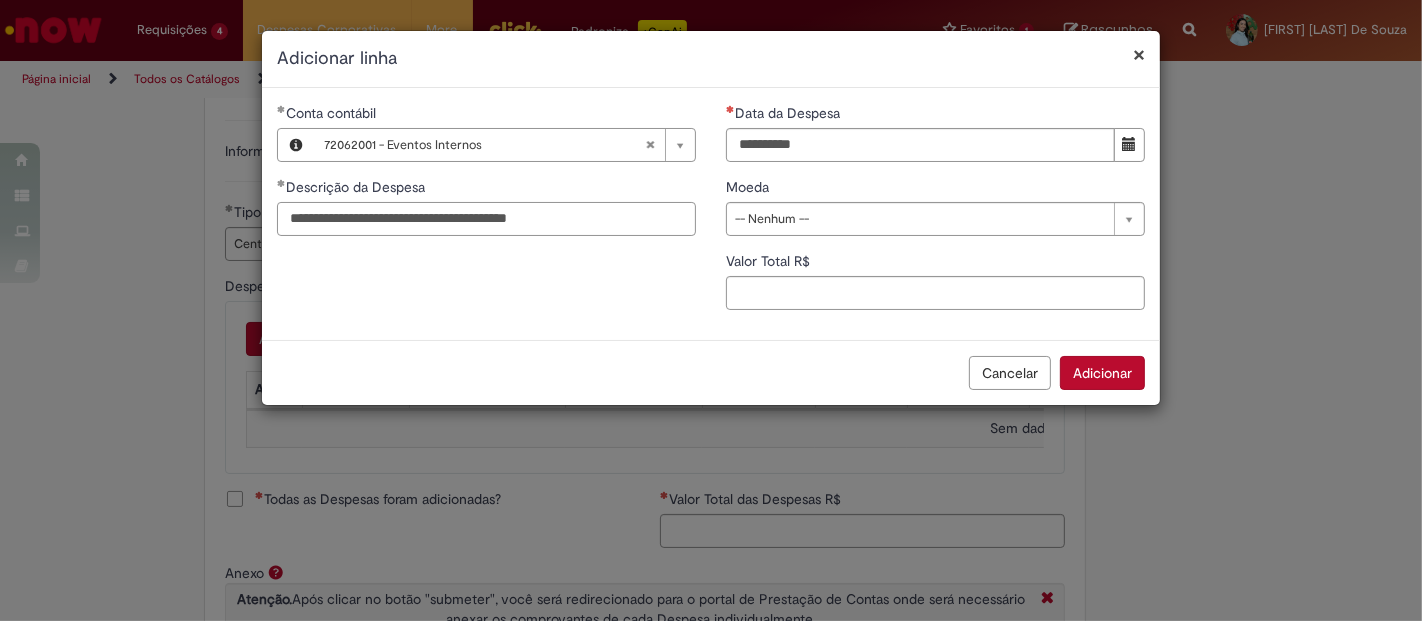 type on "**********" 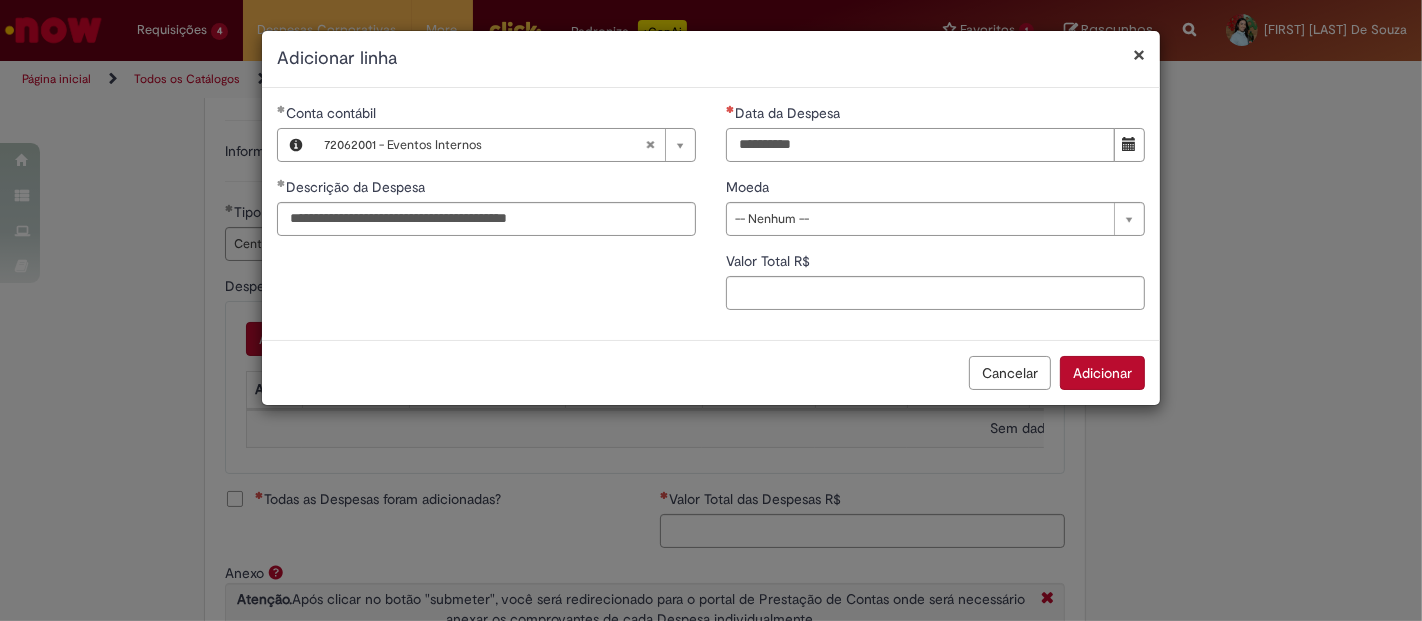 click on "Data da Despesa" at bounding box center [920, 145] 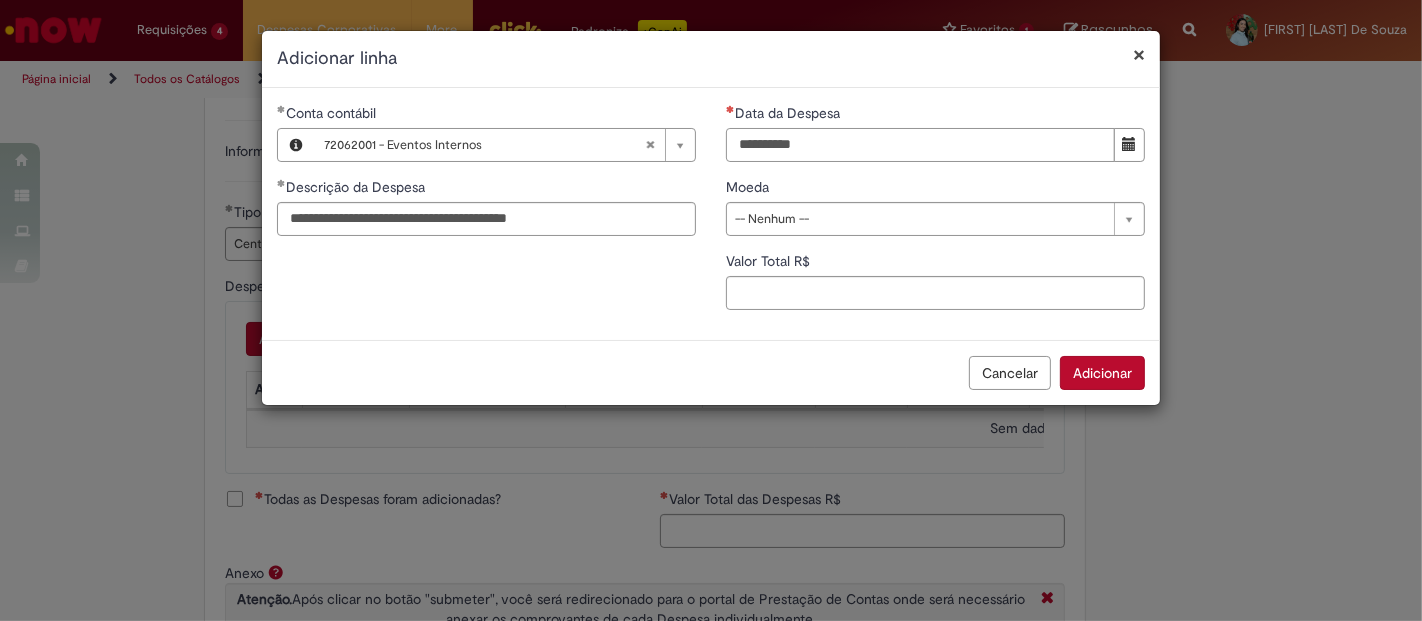 type on "**********" 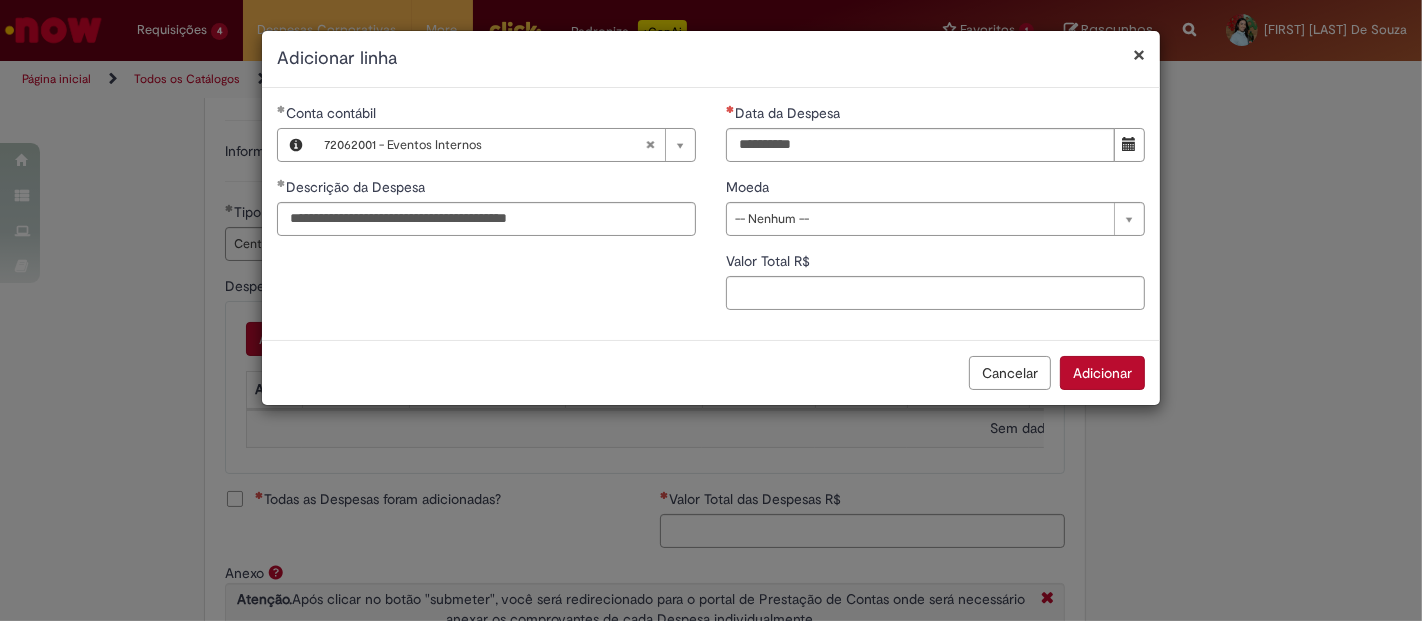 type 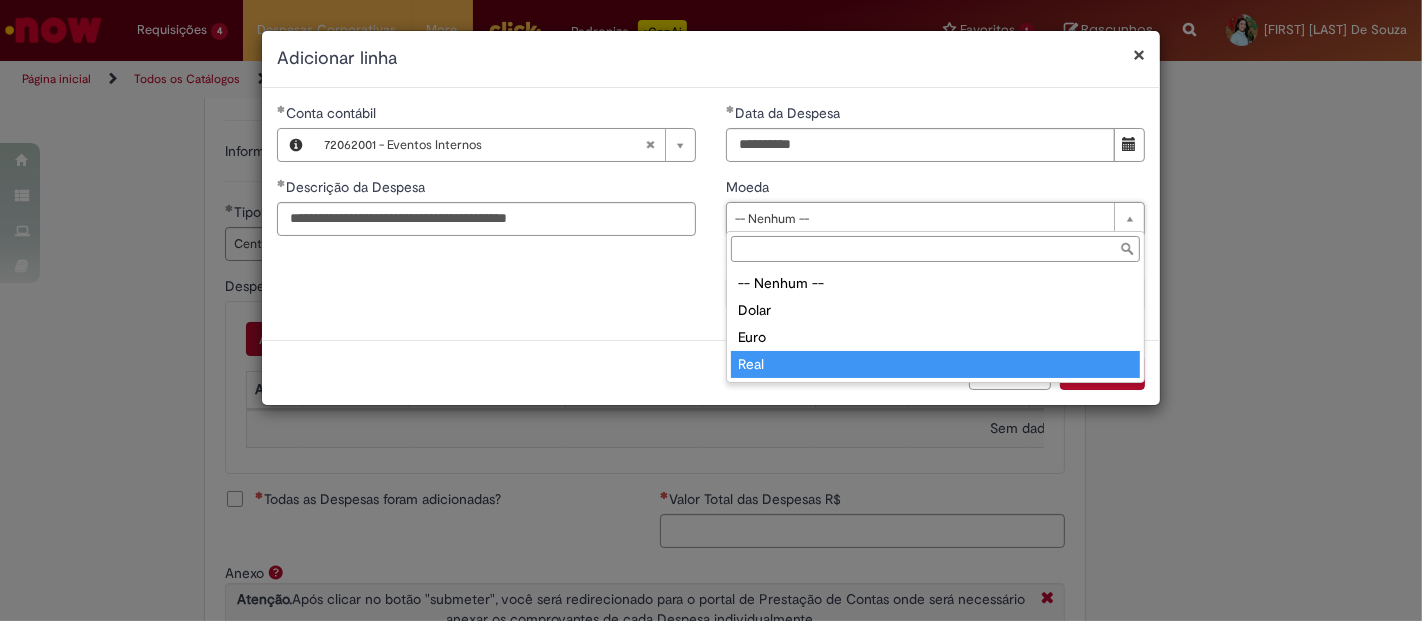 type on "****" 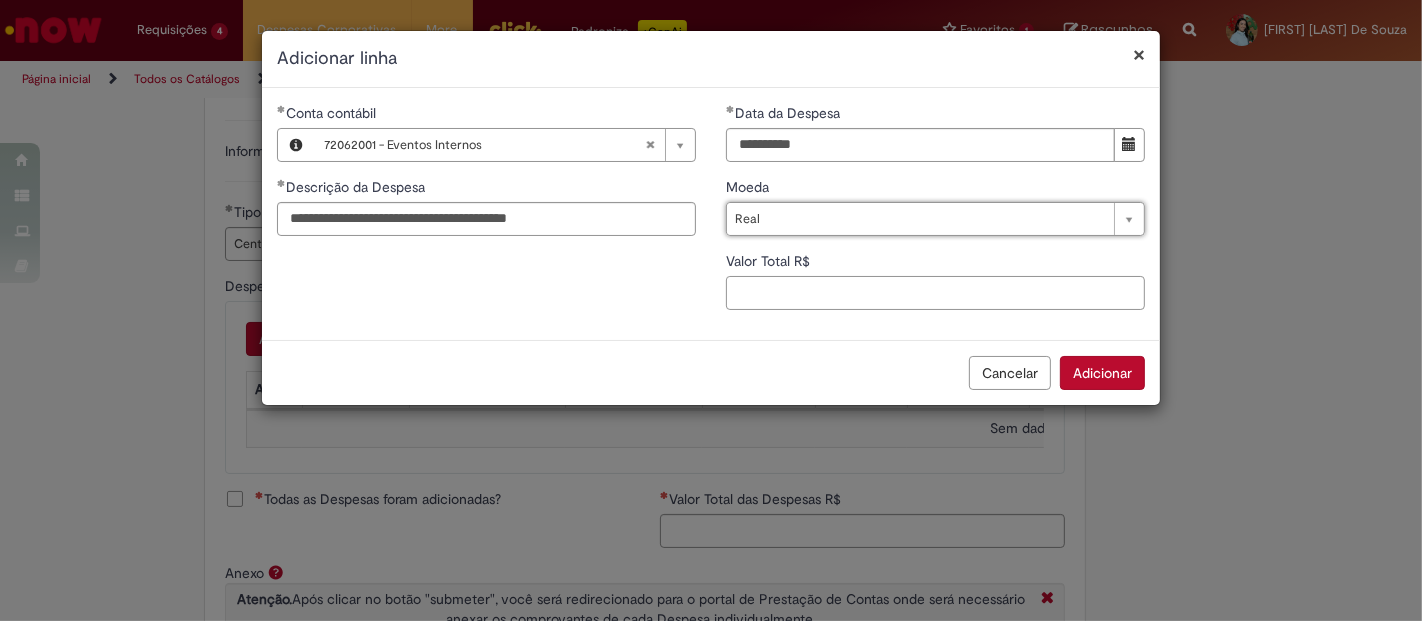 click on "Valor Total R$" at bounding box center [935, 293] 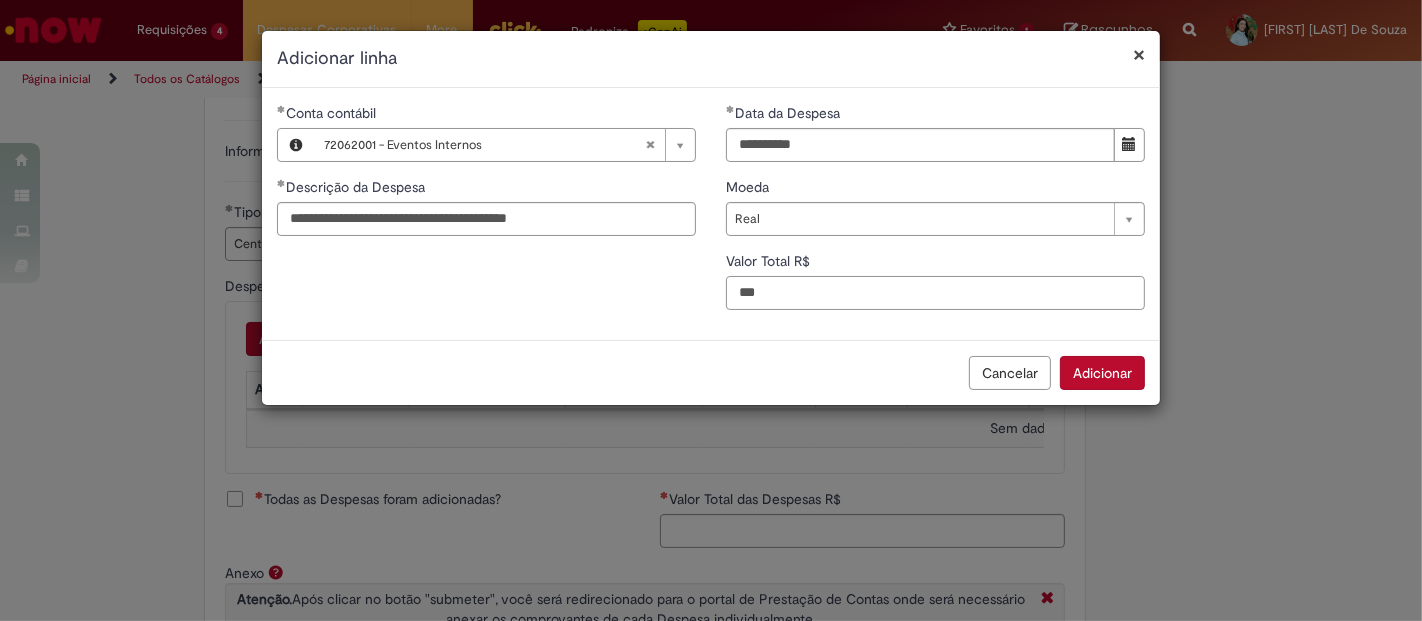 type on "***" 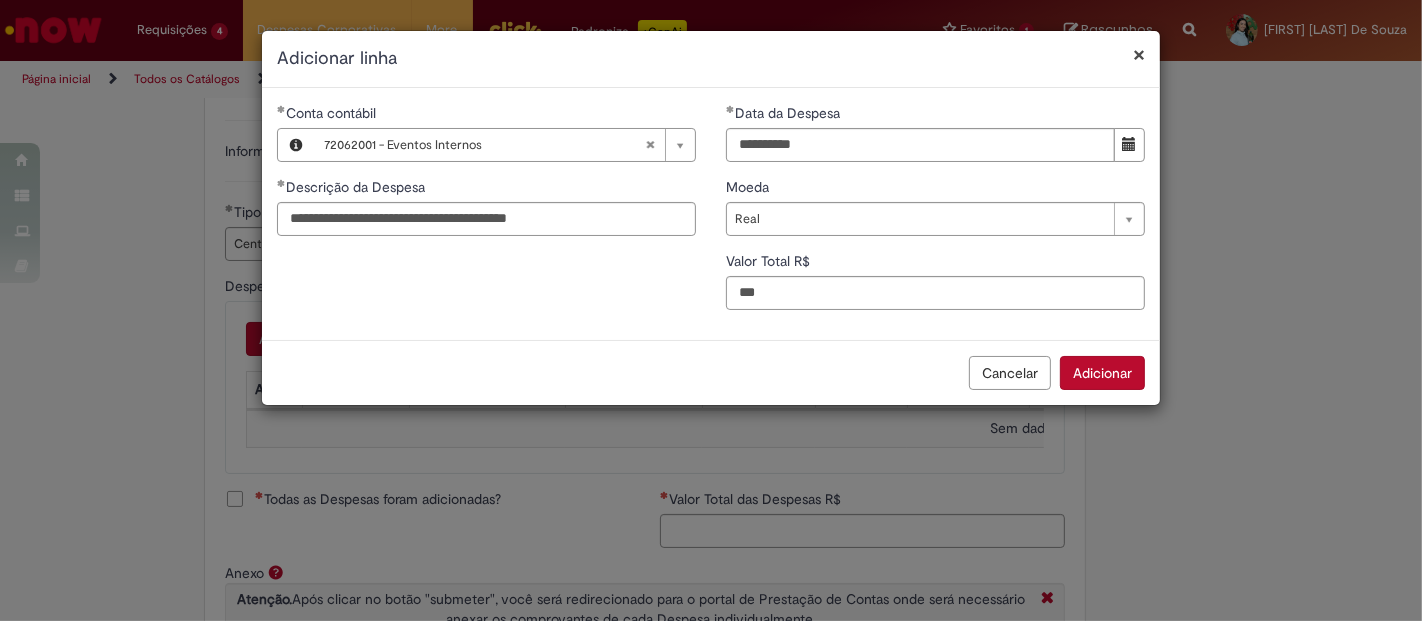 click on "**********" at bounding box center [711, 214] 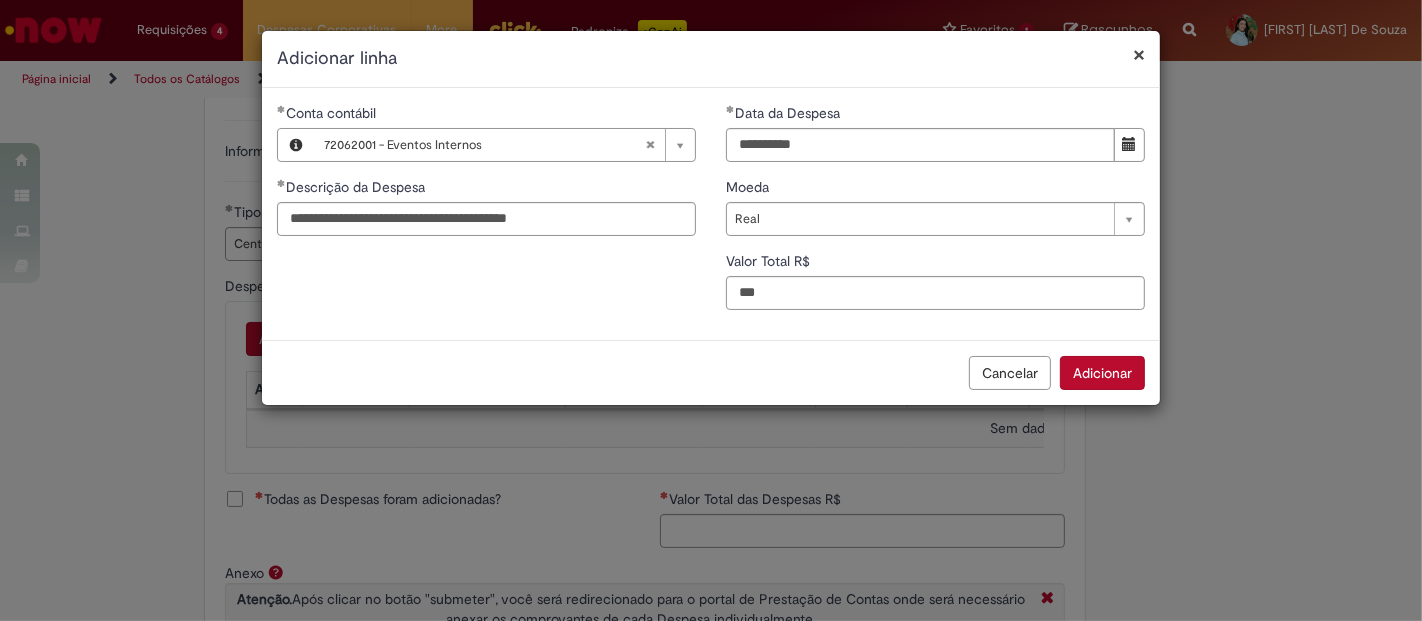 click on "Adicionar" at bounding box center [1102, 373] 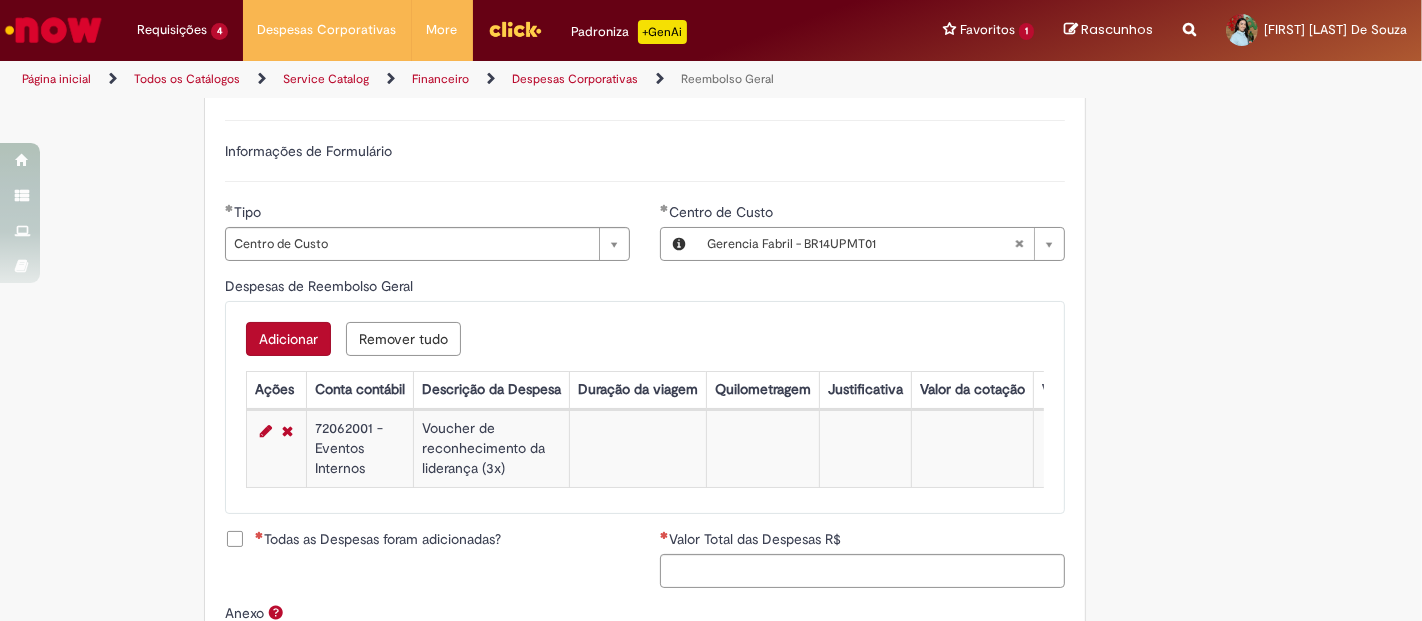 click on "Todas as Despesas foram adicionadas?" at bounding box center (427, 541) 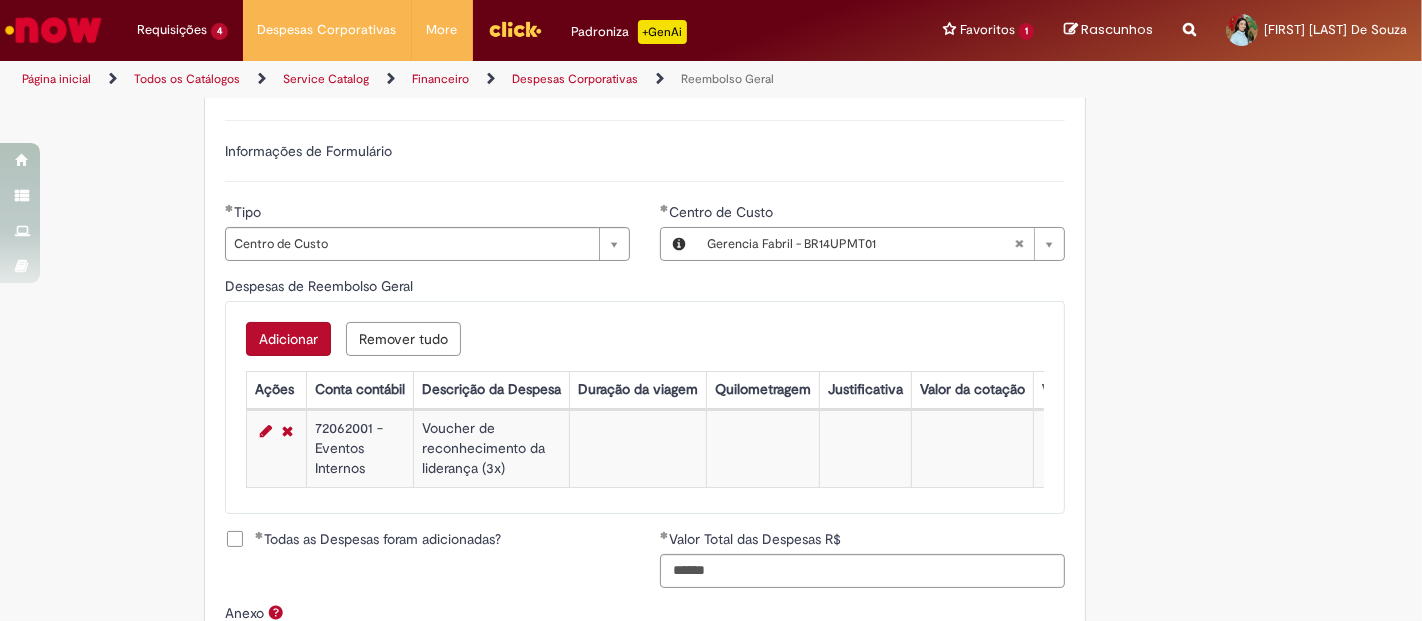 click on "Adicionar a Favoritos
Reembolso Geral
Reembolso de despesas de funcionários
Oferta destinada à solicitação de reembolso de despesas realizadas pelo funcionário, mas que devem ser ressarcidas pela Ambev
Sujeito à aprovação do gestor imediato
O pagamento do reembolso deve ser feito em uma  conta corrente de titularidade do solicitante , para atualizar seus dados bancários e garantir que o reembolso aconteça, utilizar a oferta  Cadastro de Dados Bancários:  https://ambev.service-now.com/ambevnow?id=sc_cat_item&sys_id=d0c9721edbbb2b003383be2df39619e3
Se o seu reembolso não for efetuado na data informada na solução do chamado, entrar em contato com o time pelo e-mail  opreembolsoseadiantamentos@ambev.com.br , após a atualização dos dados bancários, para que o pagamento seja reprocessado
sap a integrar ** Country Code ** Favorecido" at bounding box center [613, 144] 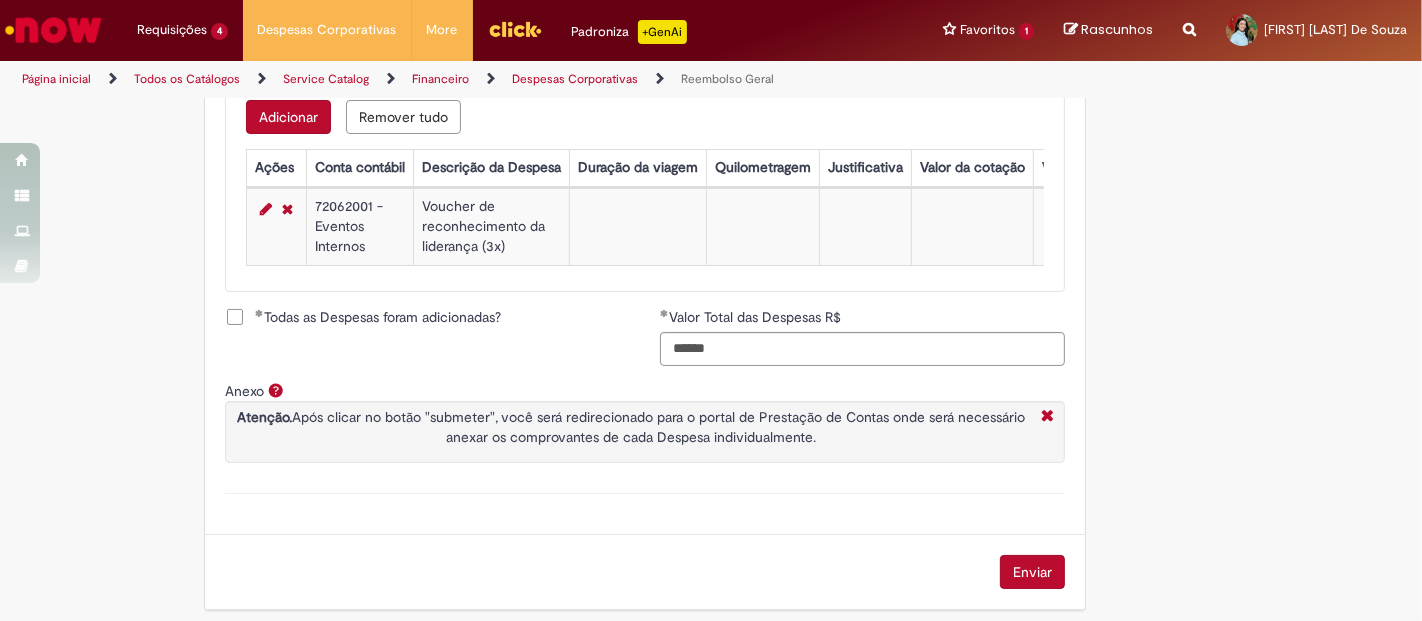 scroll, scrollTop: 909, scrollLeft: 0, axis: vertical 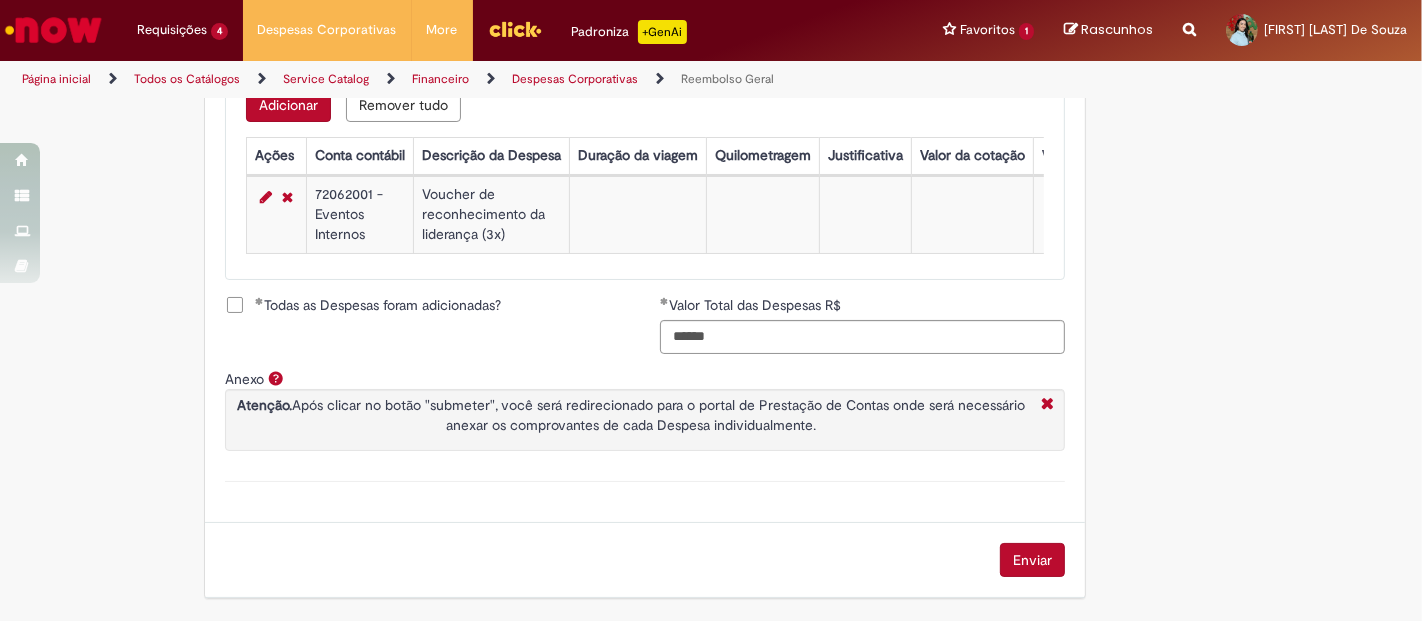 click on "Enviar" at bounding box center [1032, 560] 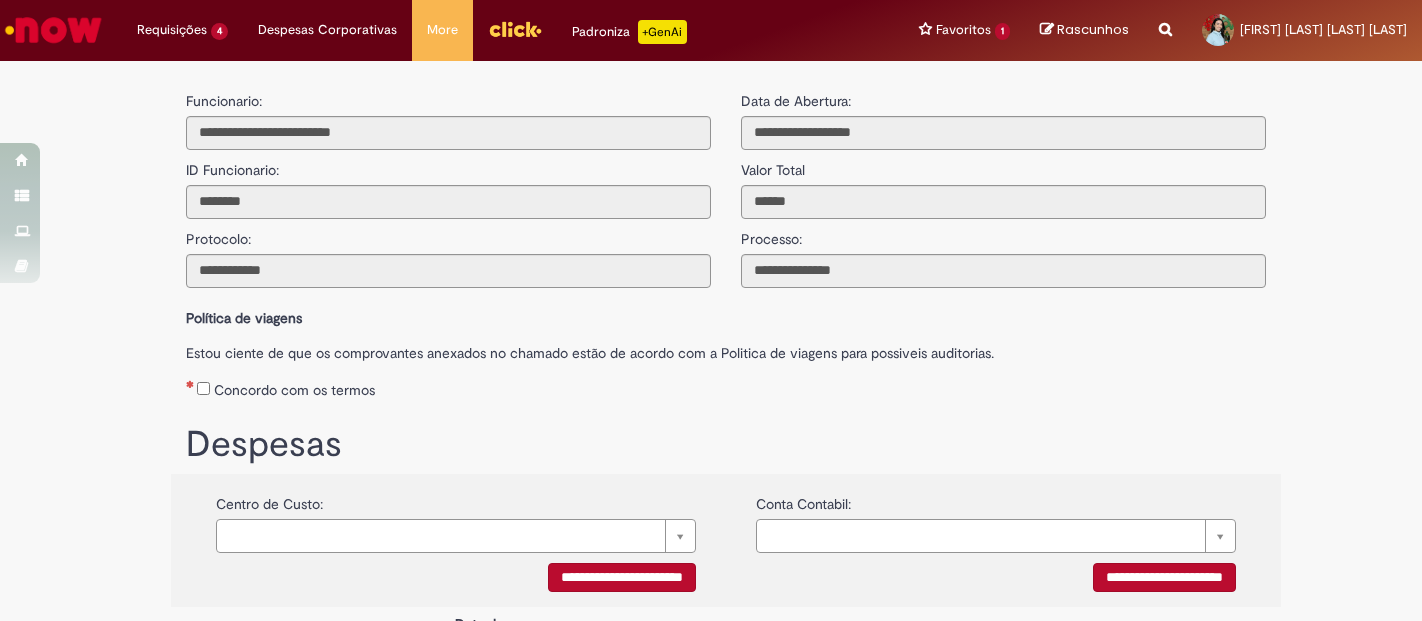 scroll, scrollTop: 0, scrollLeft: 0, axis: both 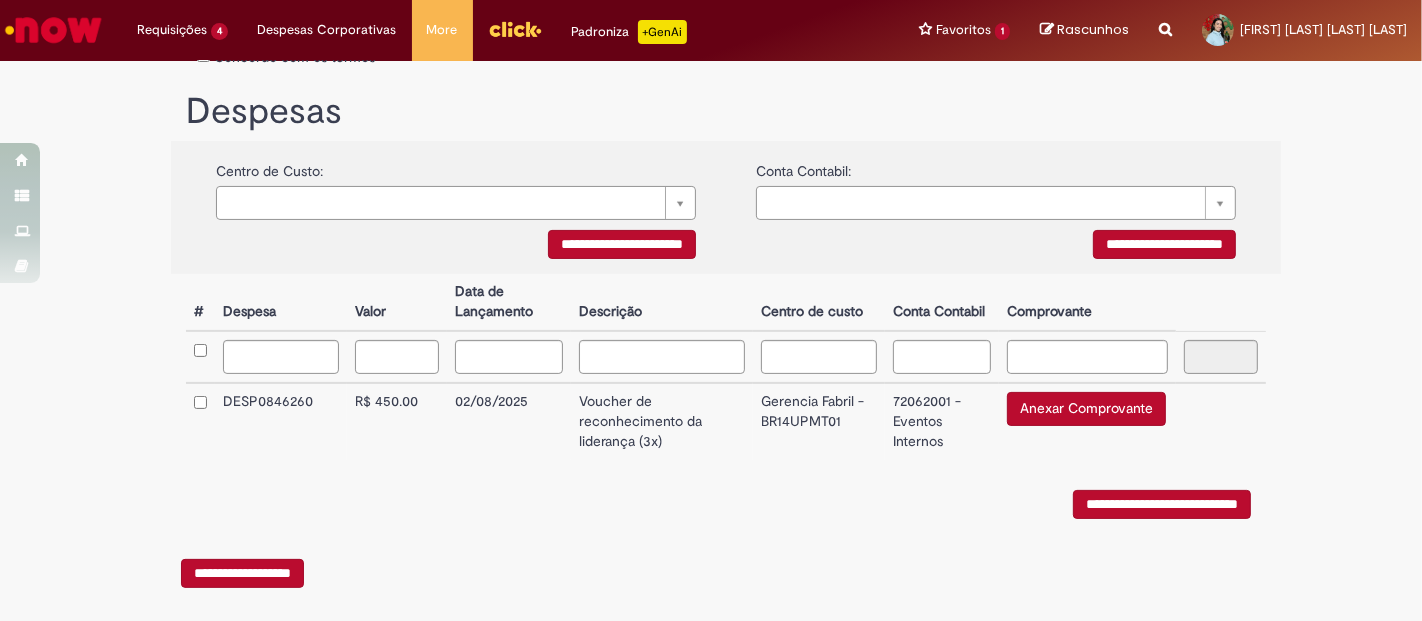 click on "Anexar Comprovante" at bounding box center (1086, 409) 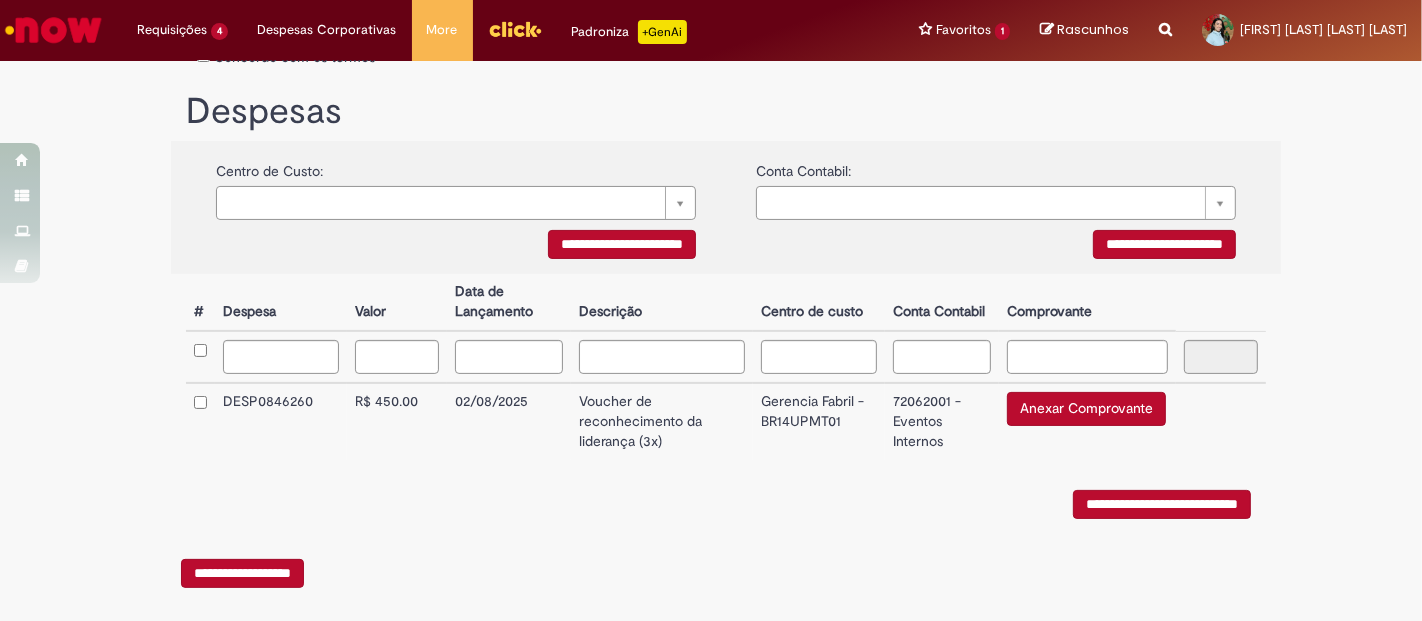 click on "Anexar Comprovante" at bounding box center (1086, 409) 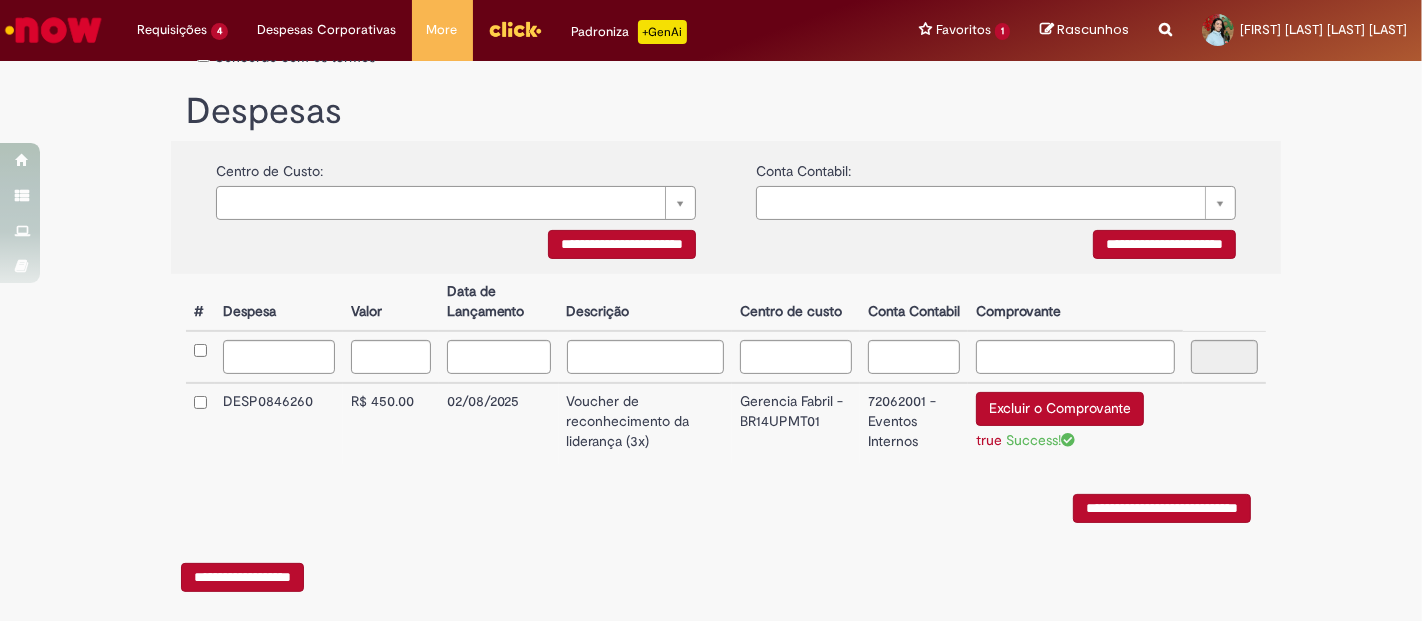 click on "**********" at bounding box center (1162, 508) 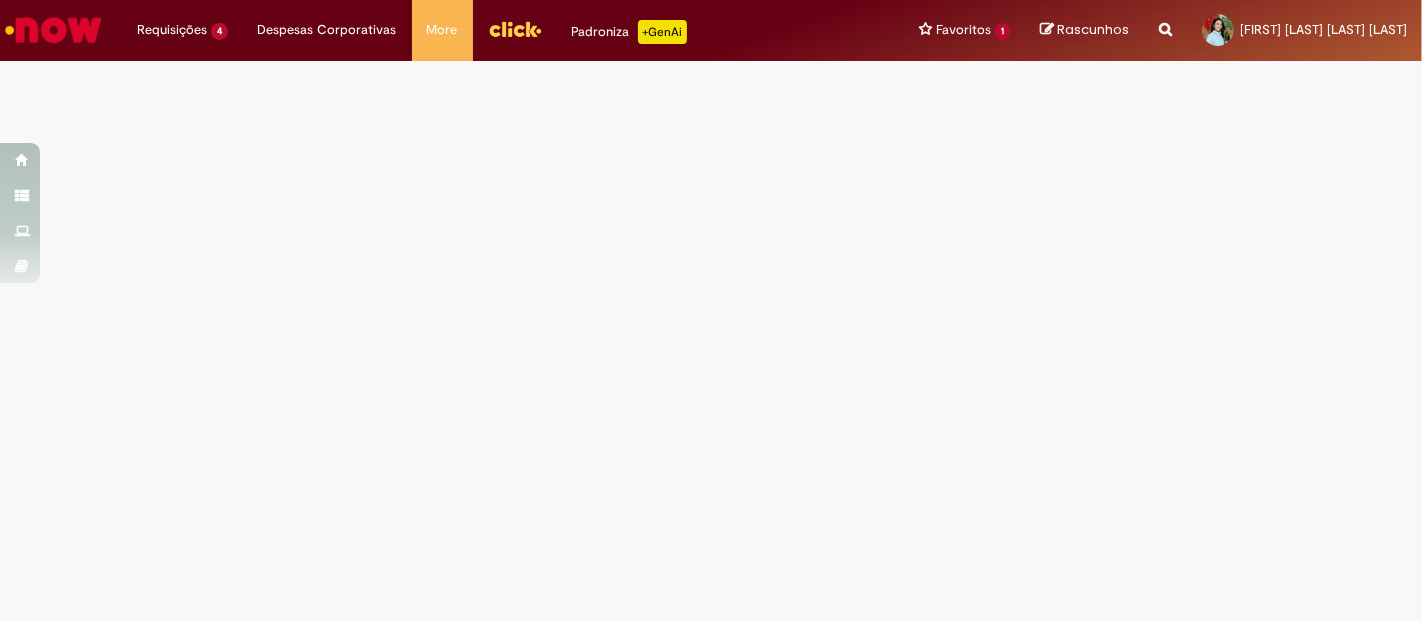 scroll, scrollTop: 0, scrollLeft: 0, axis: both 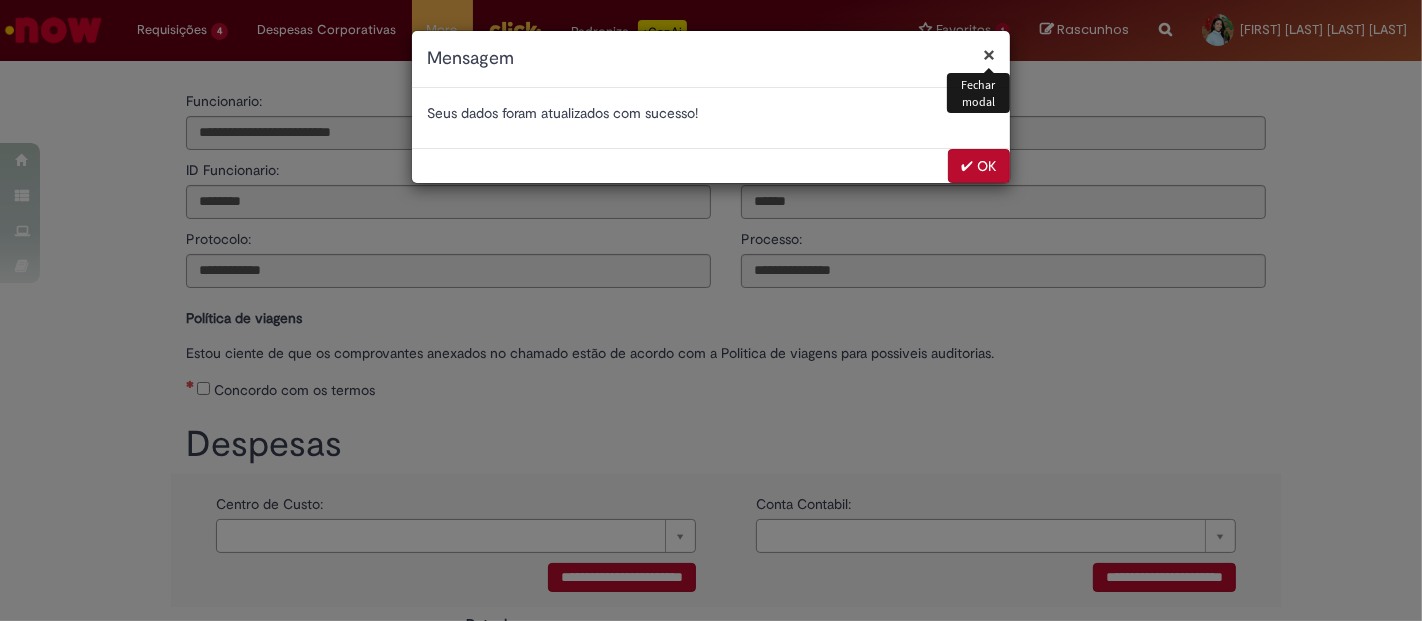 click on "✔ OK" at bounding box center [979, 166] 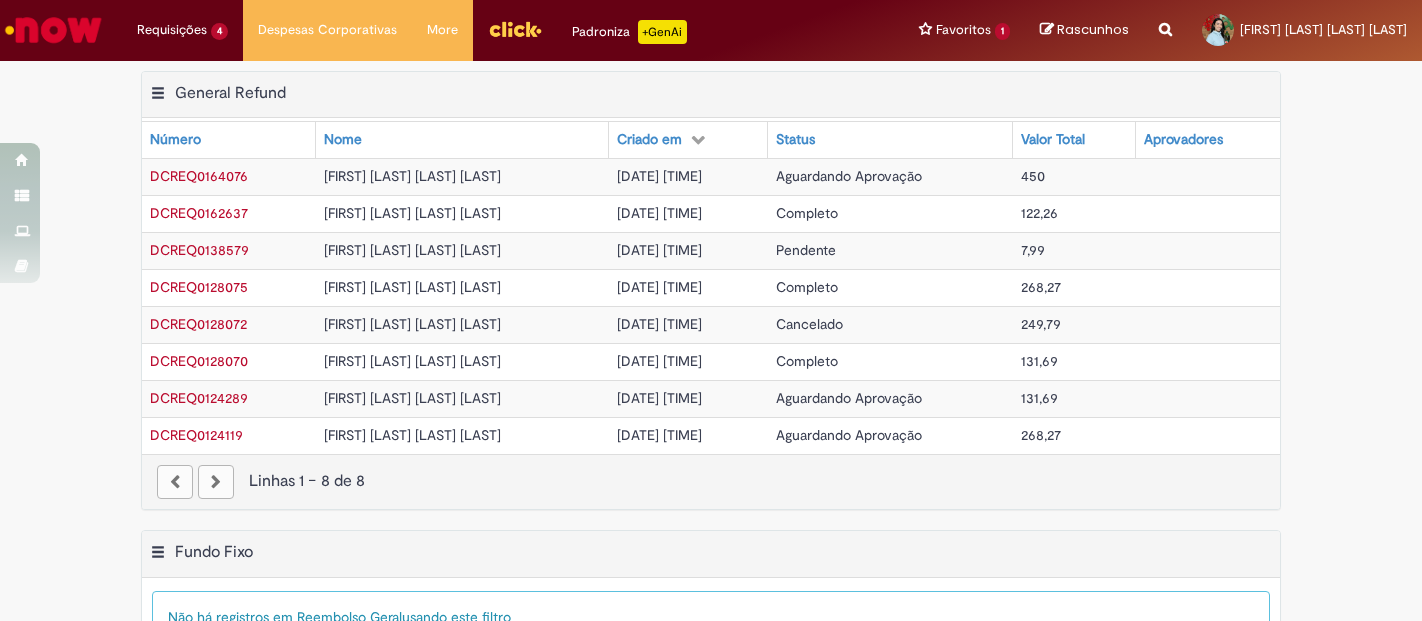 scroll, scrollTop: 0, scrollLeft: 0, axis: both 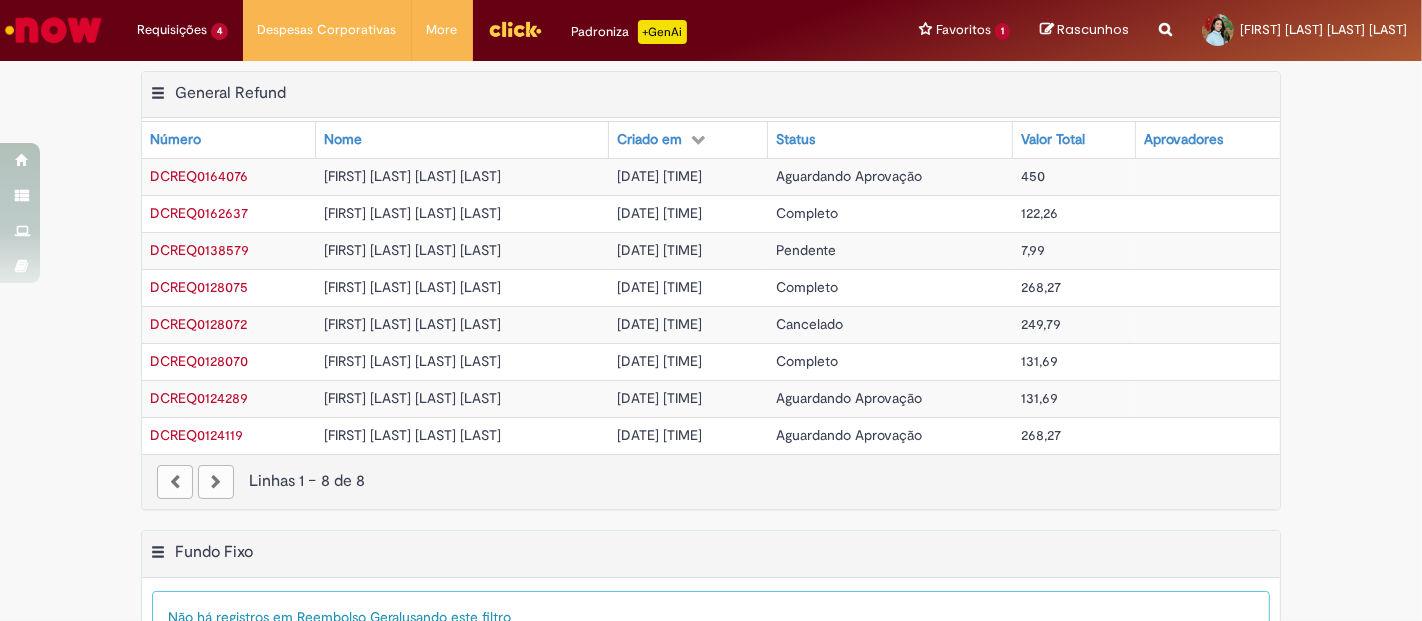 click on "Completo" at bounding box center [807, 213] 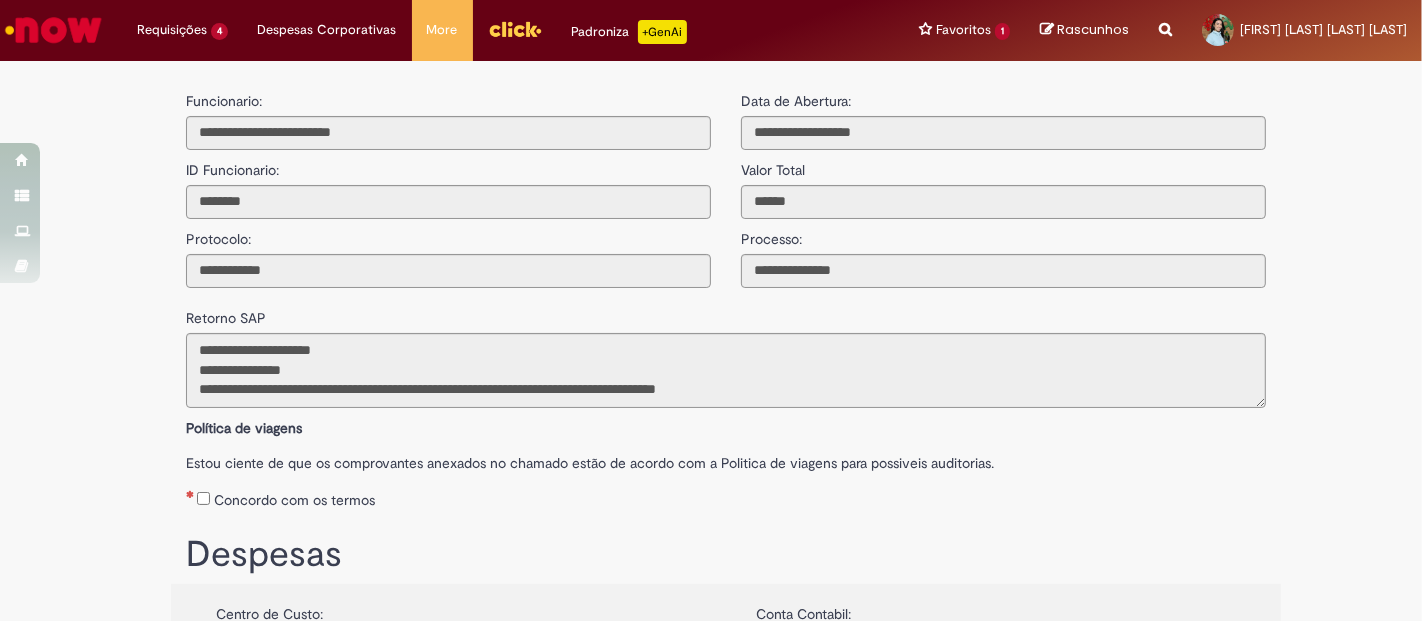 scroll, scrollTop: 118, scrollLeft: 0, axis: vertical 